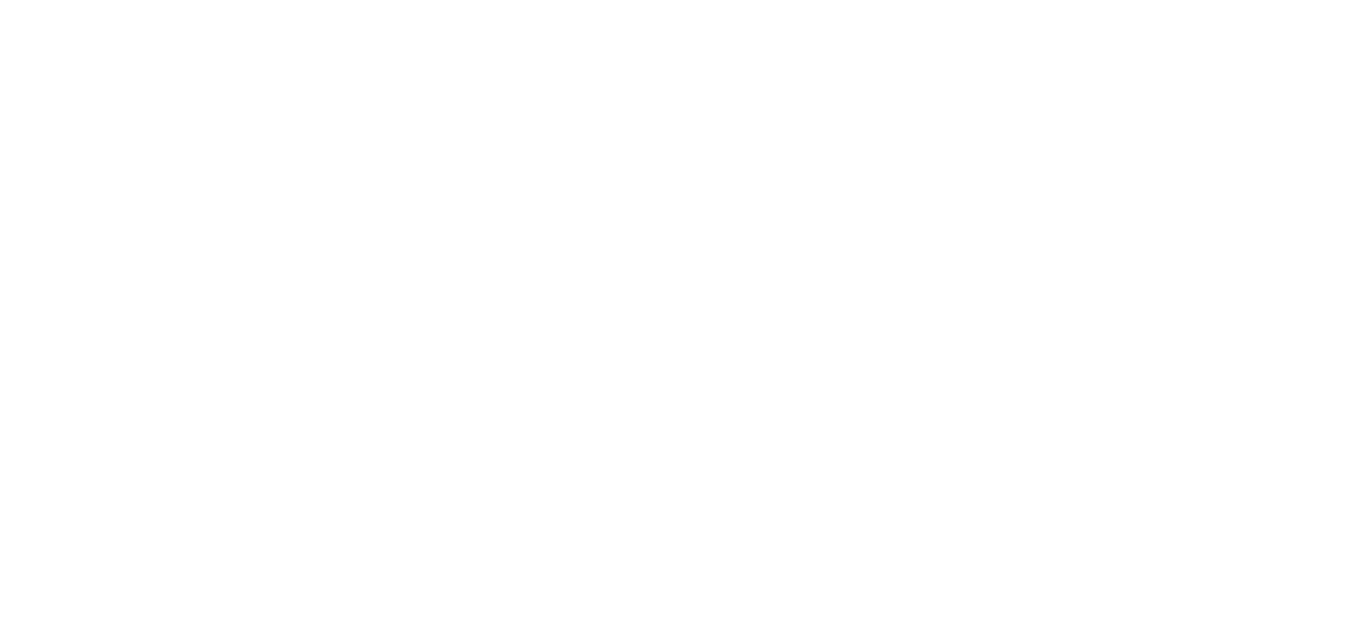 scroll, scrollTop: 0, scrollLeft: 0, axis: both 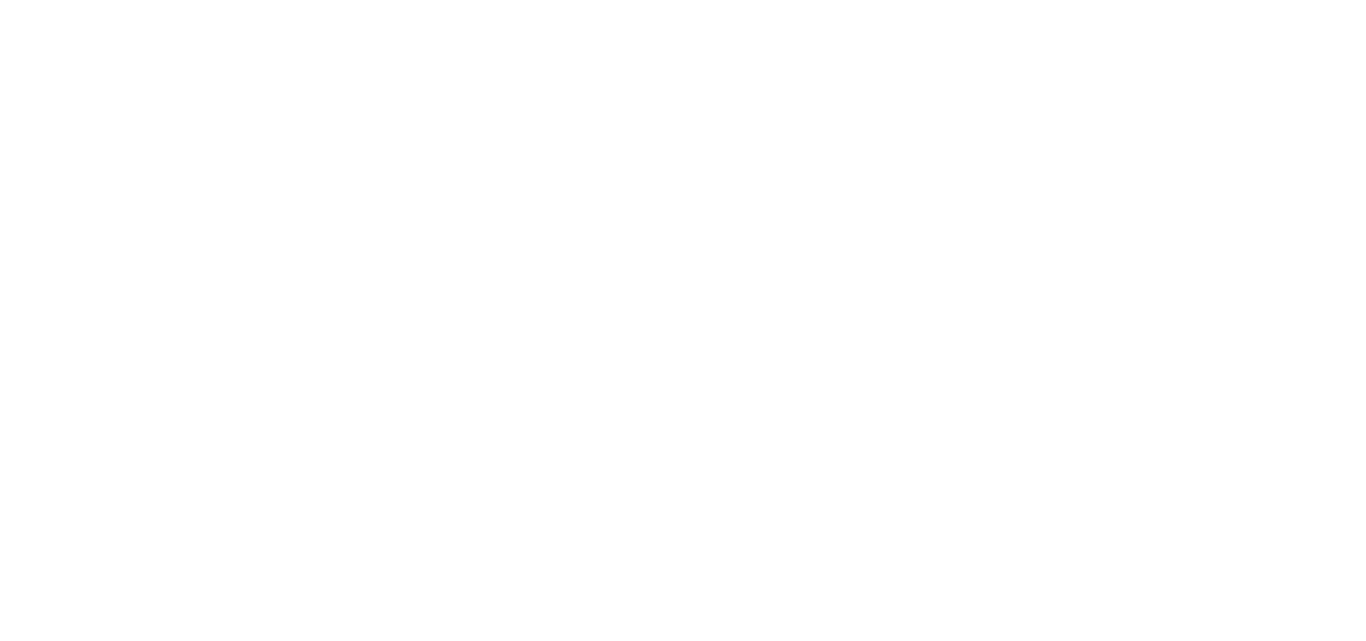 select on "*" 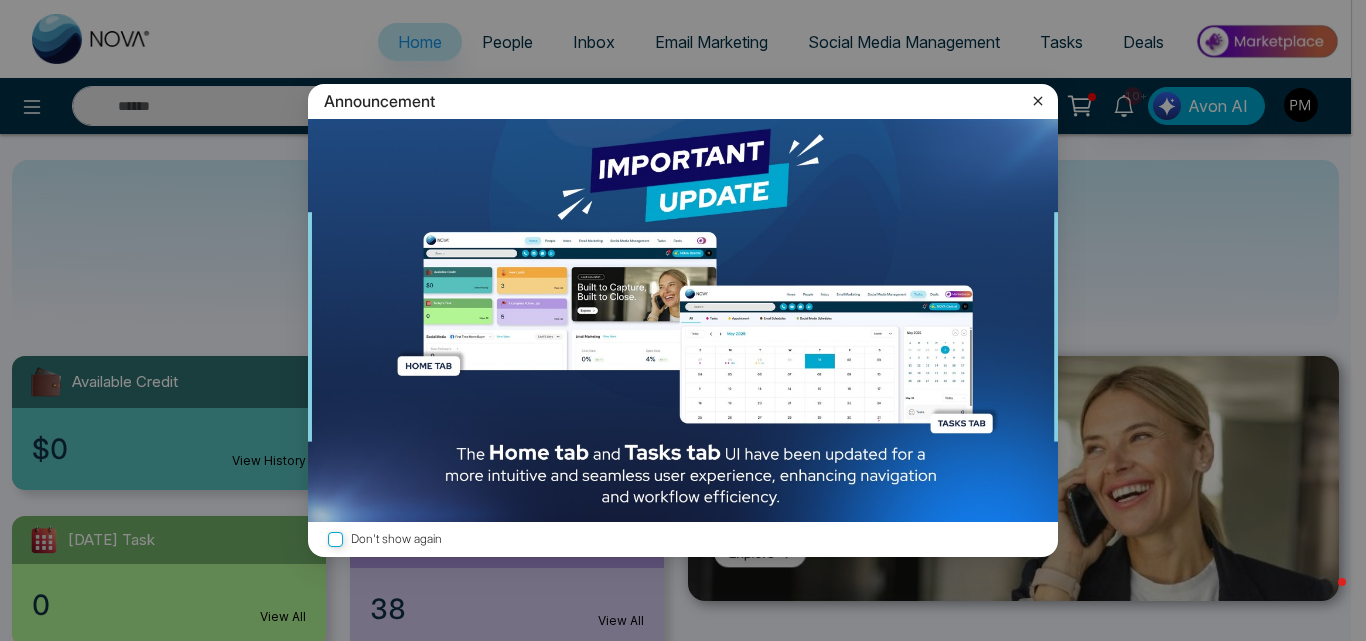 click 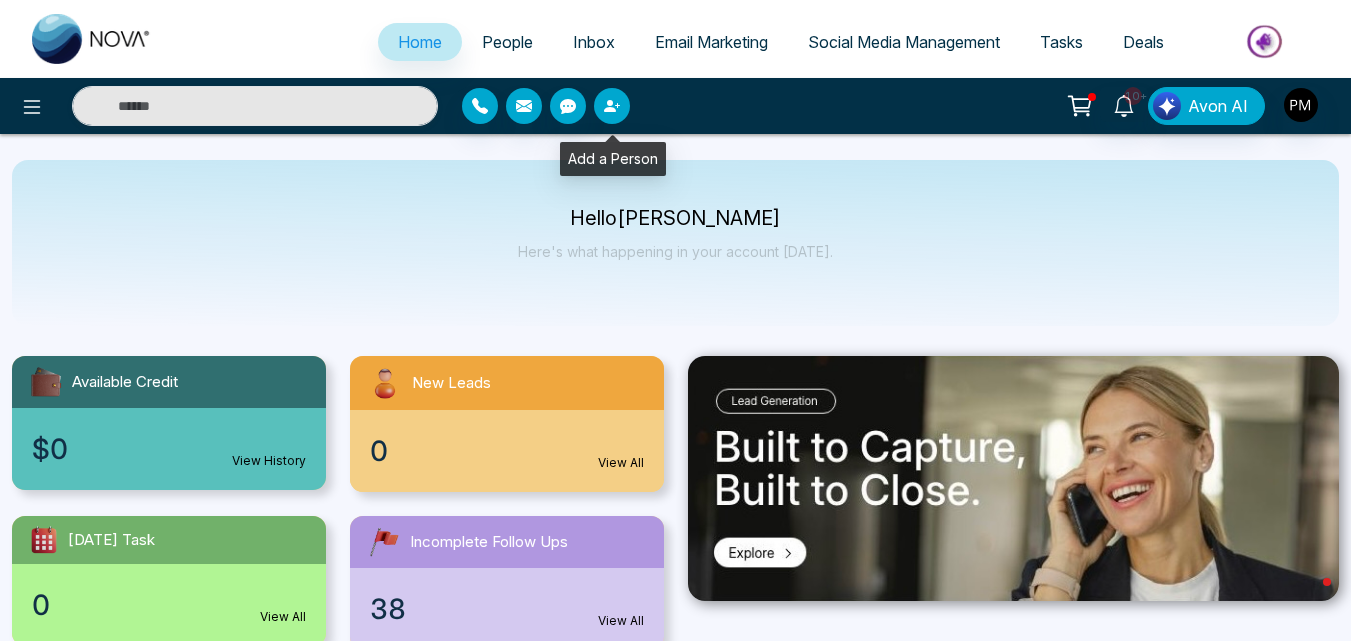 click 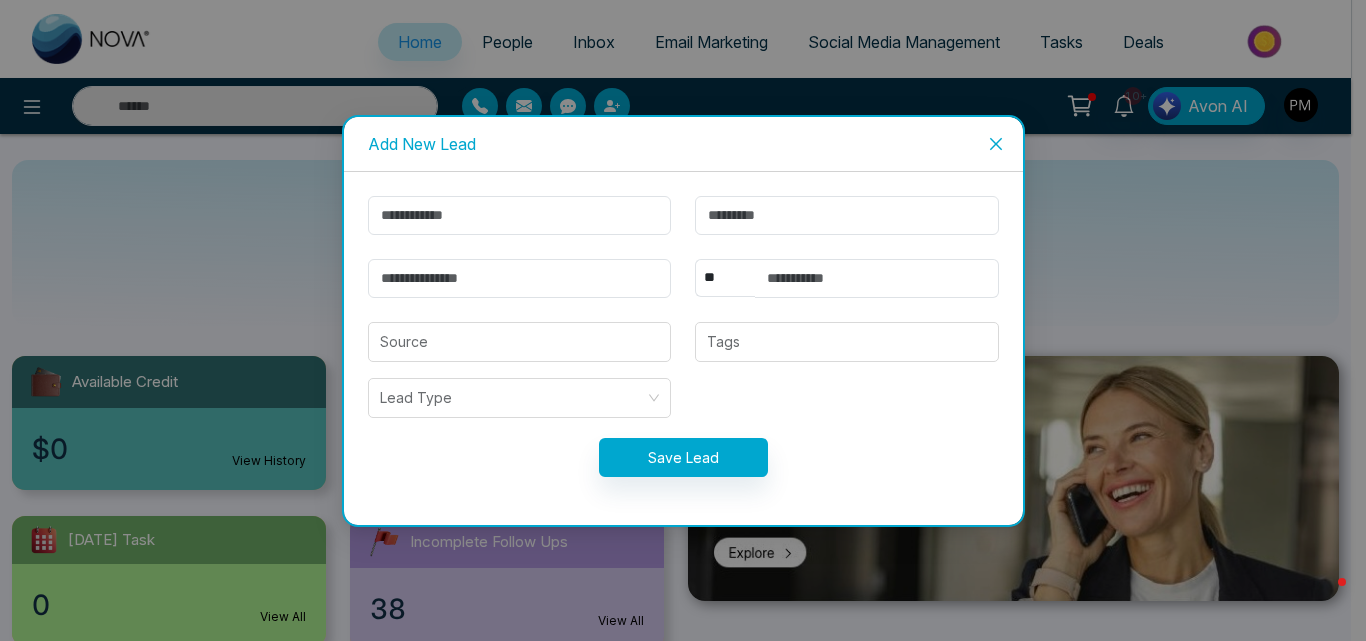 click at bounding box center (996, 144) 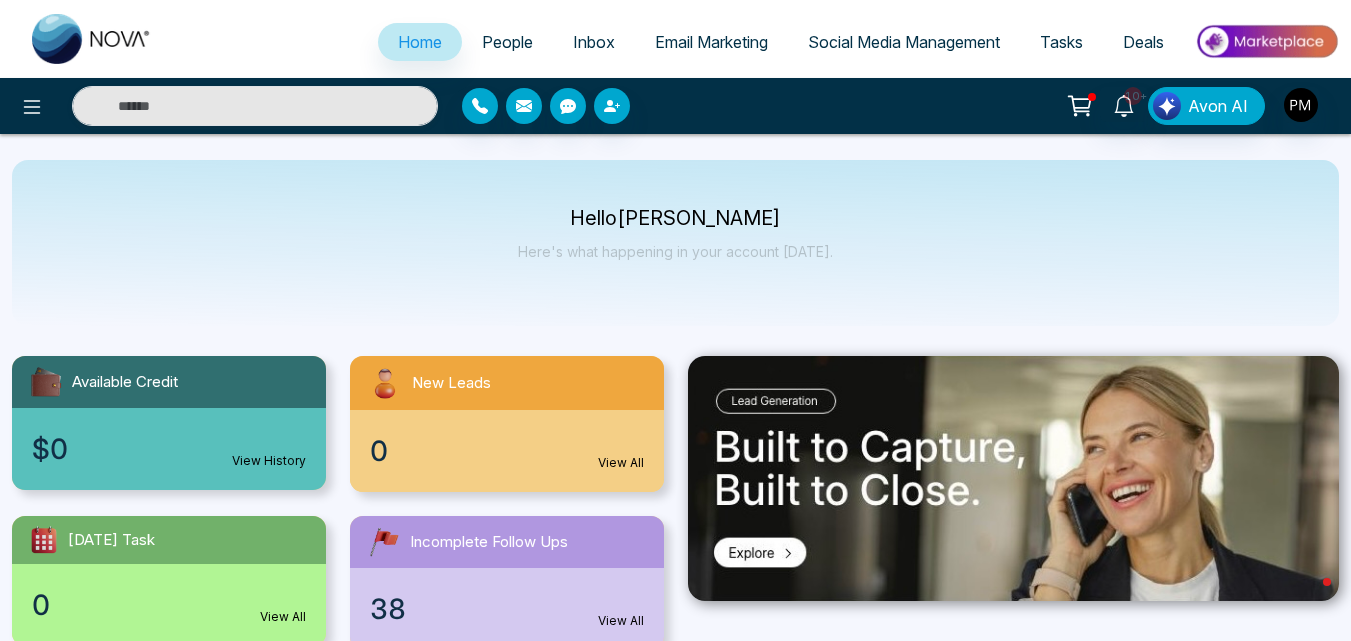click on "People" at bounding box center (507, 42) 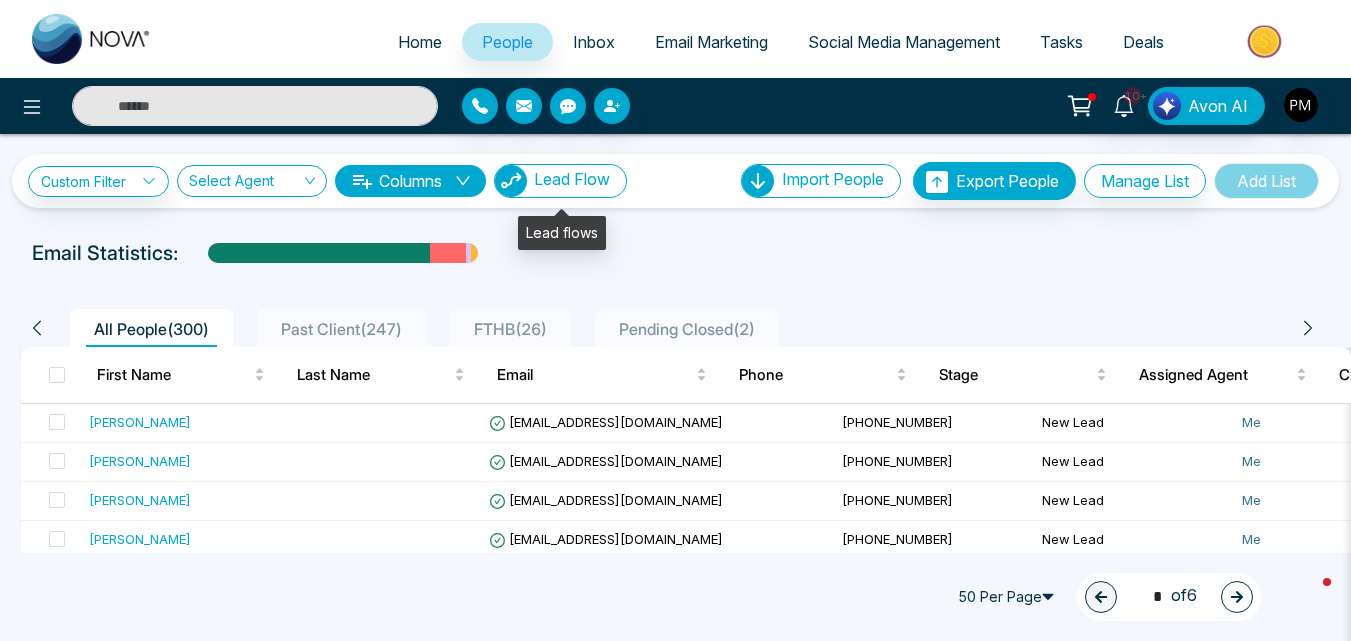 click on "Lead Flow" at bounding box center [572, 179] 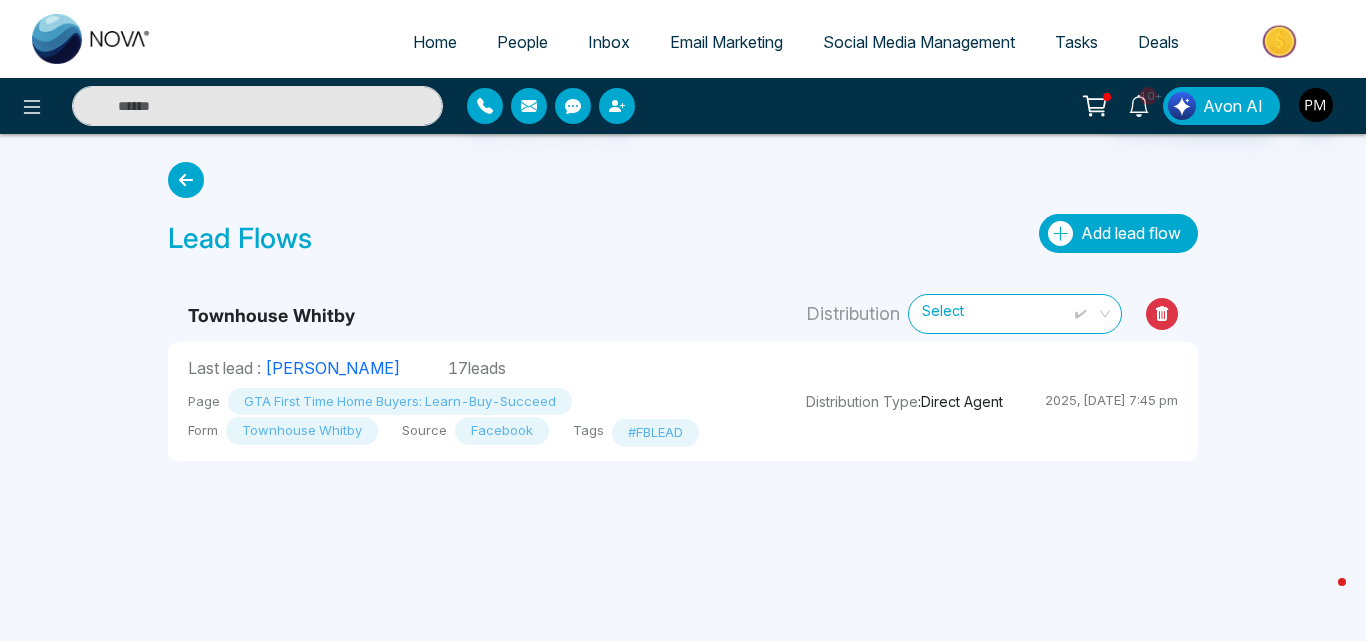 click on "Add lead flow" at bounding box center [1118, 233] 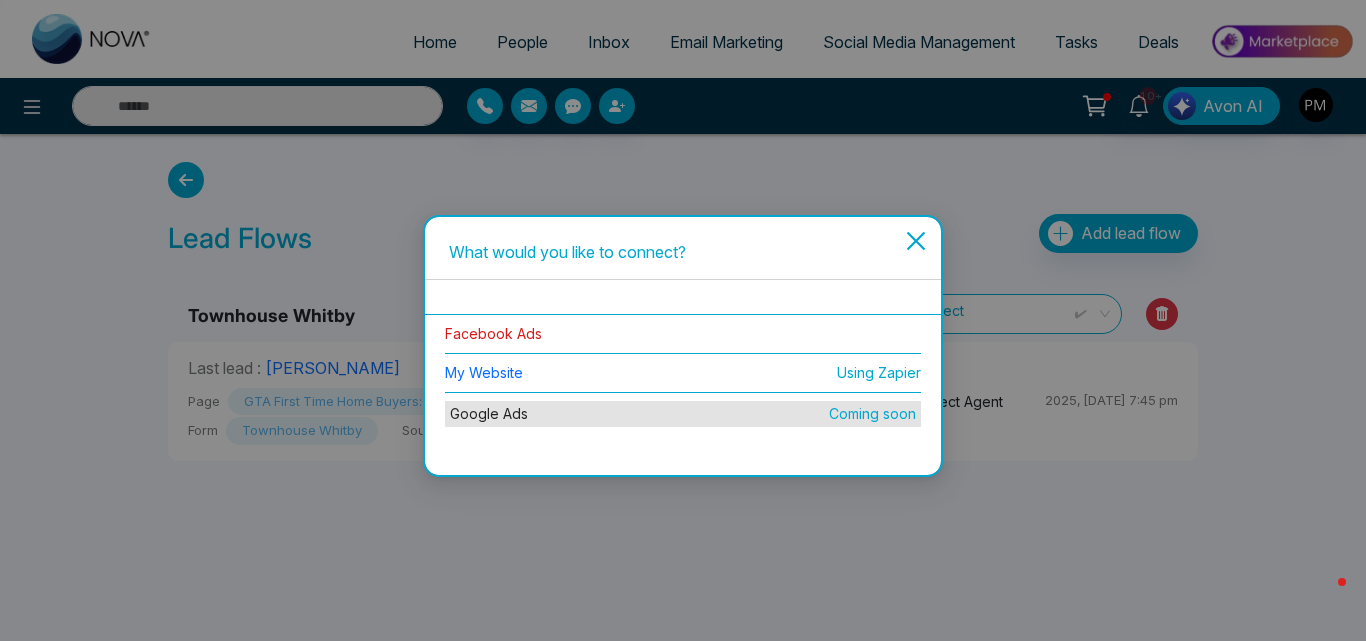 click on "Facebook Ads" at bounding box center (493, 333) 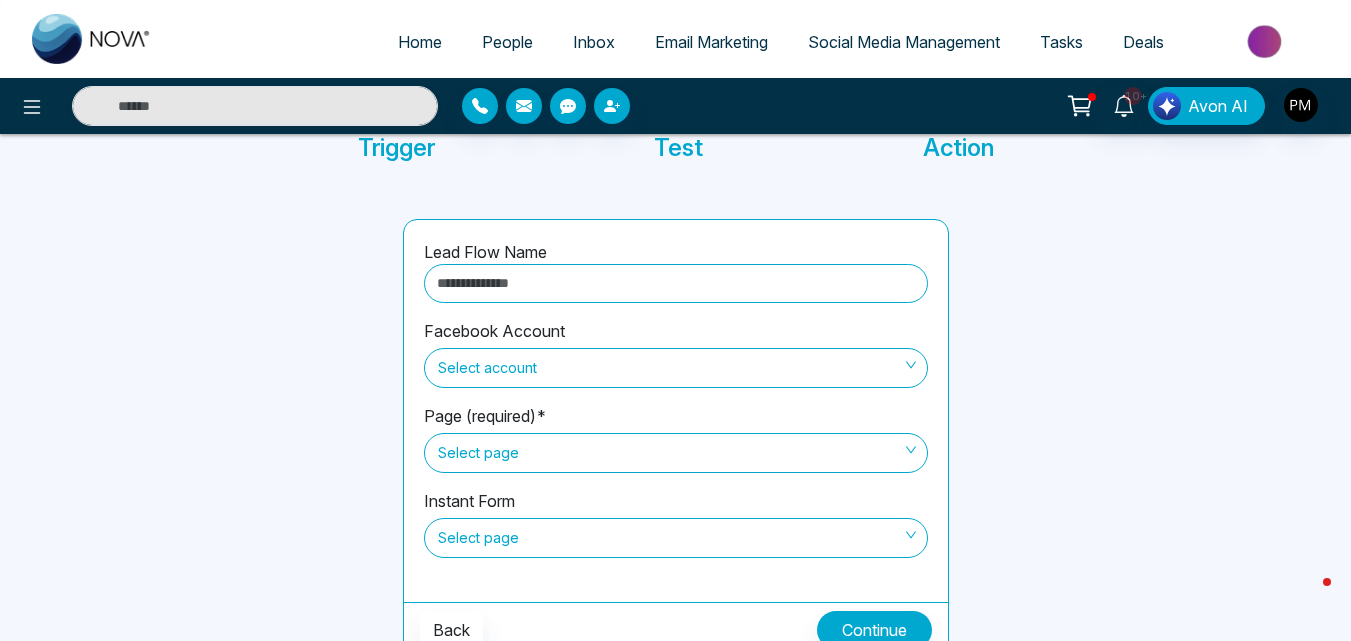 scroll, scrollTop: 170, scrollLeft: 0, axis: vertical 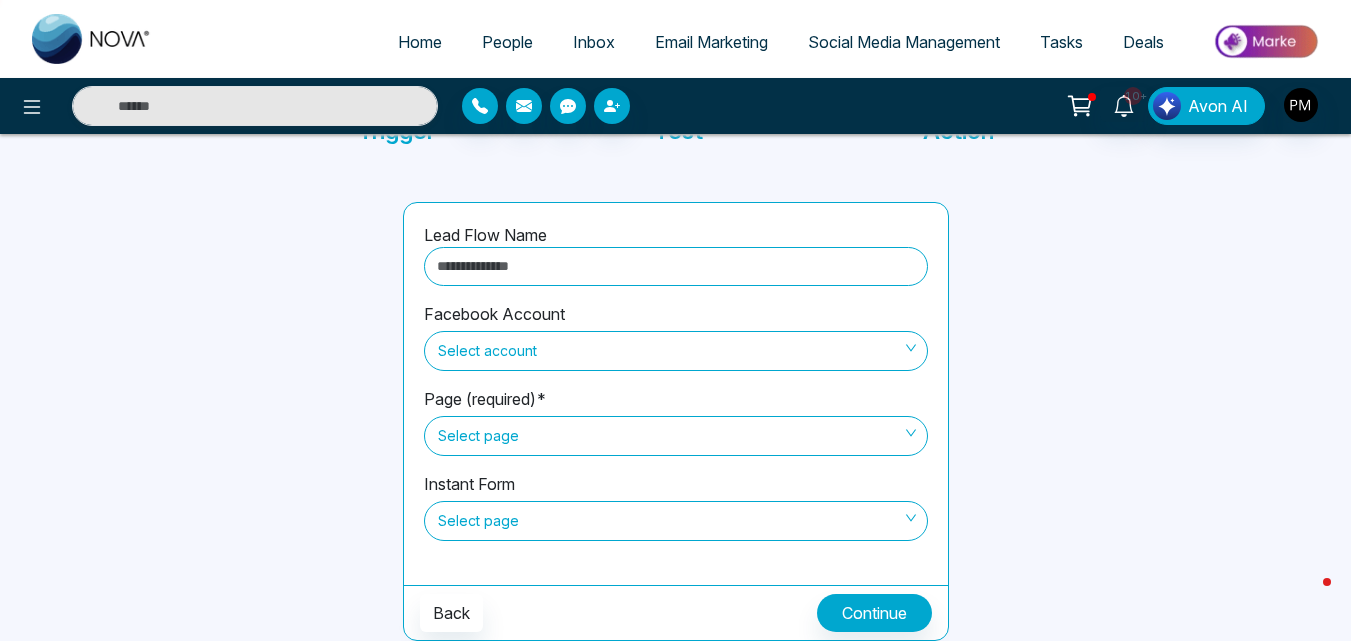 click at bounding box center (676, 266) 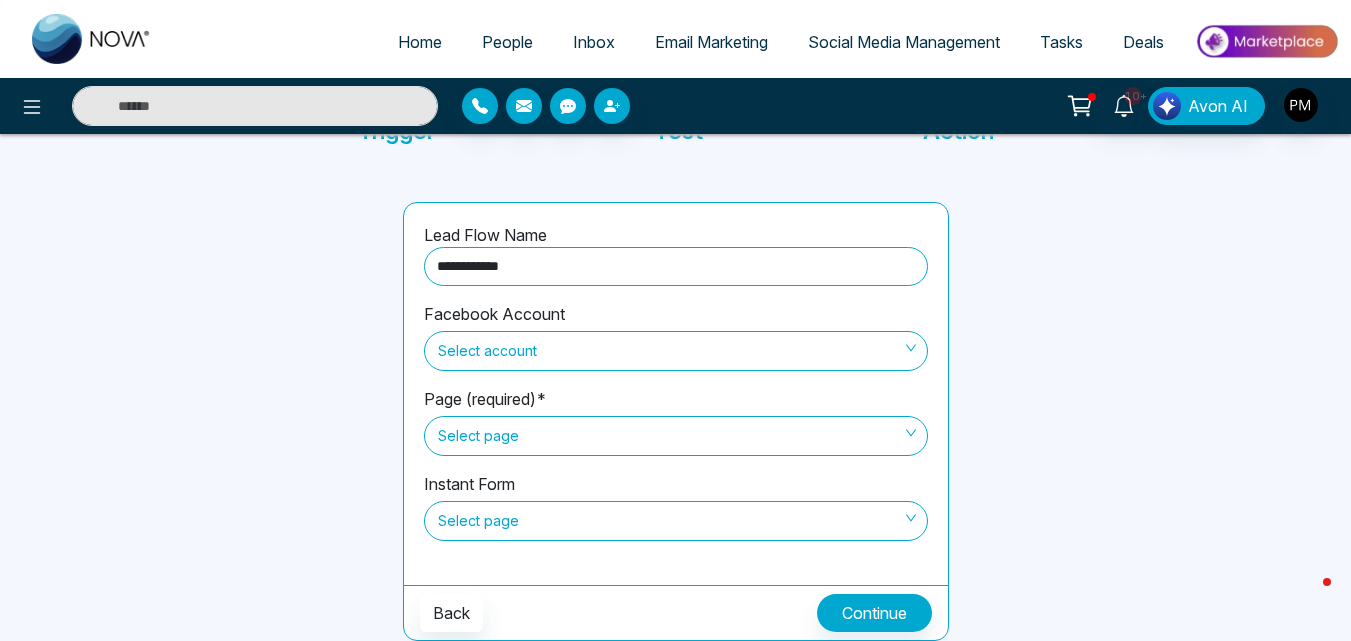 click on "Select account" at bounding box center (676, 351) 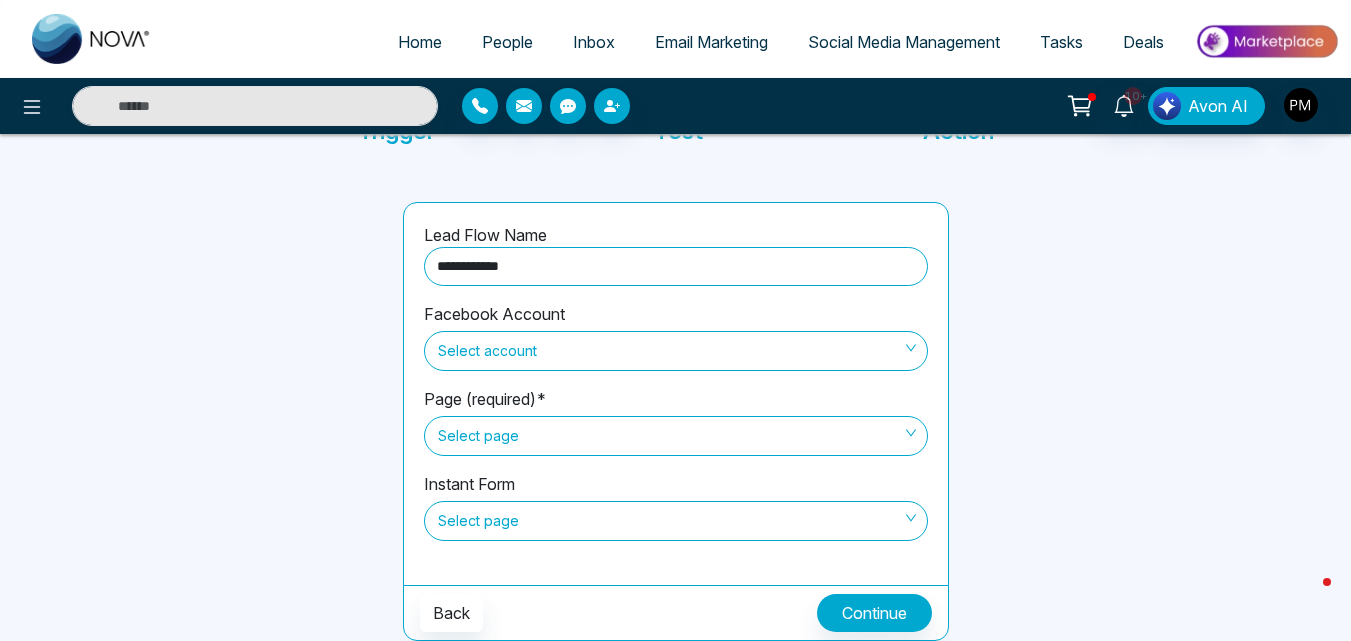 type on "**********" 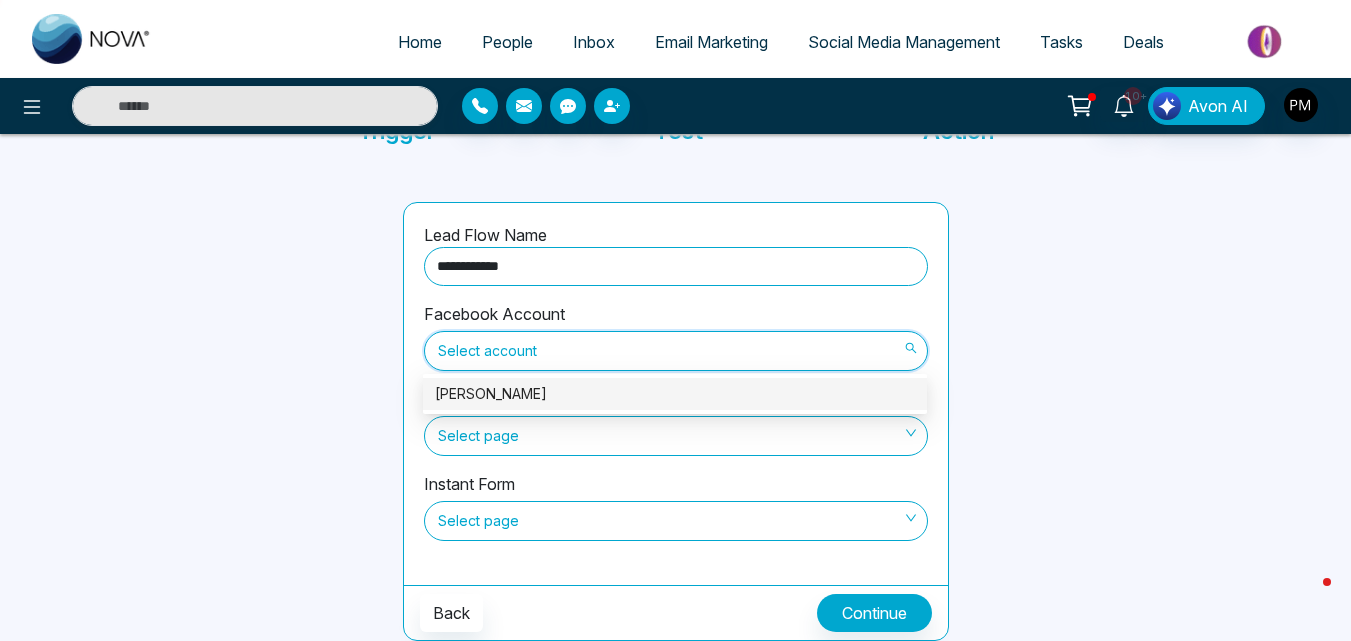 click on "[PERSON_NAME]" at bounding box center (675, 394) 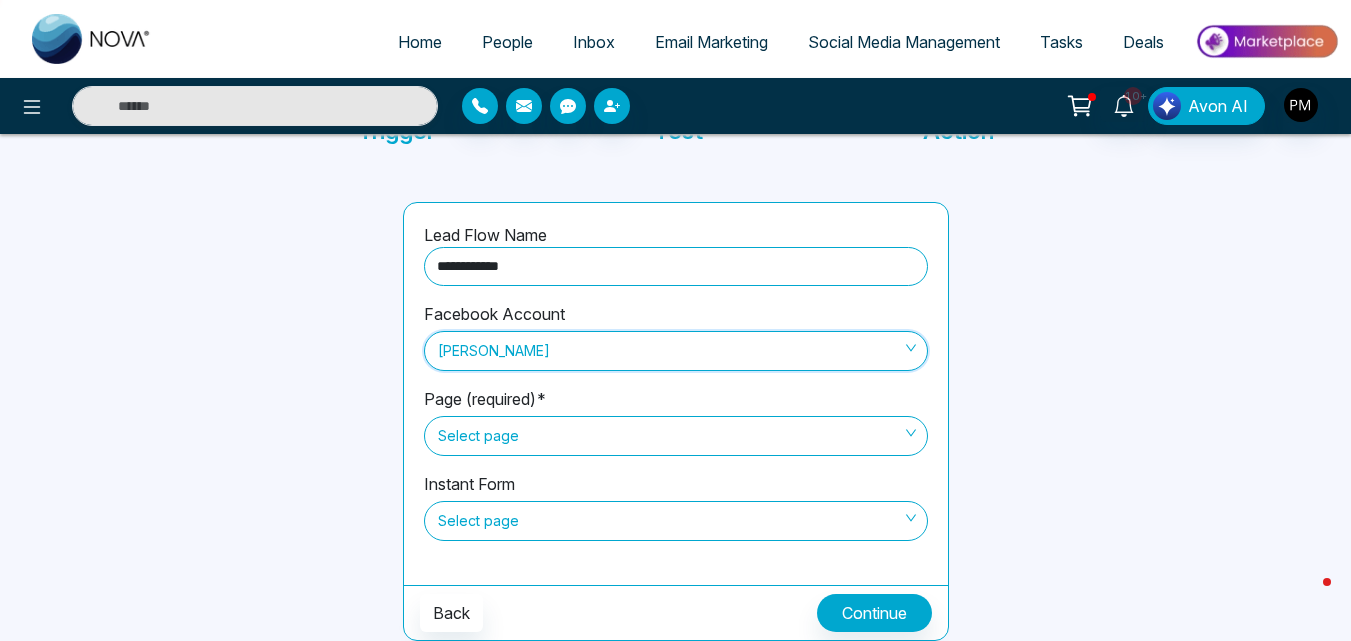 click on "Select page" at bounding box center [676, 436] 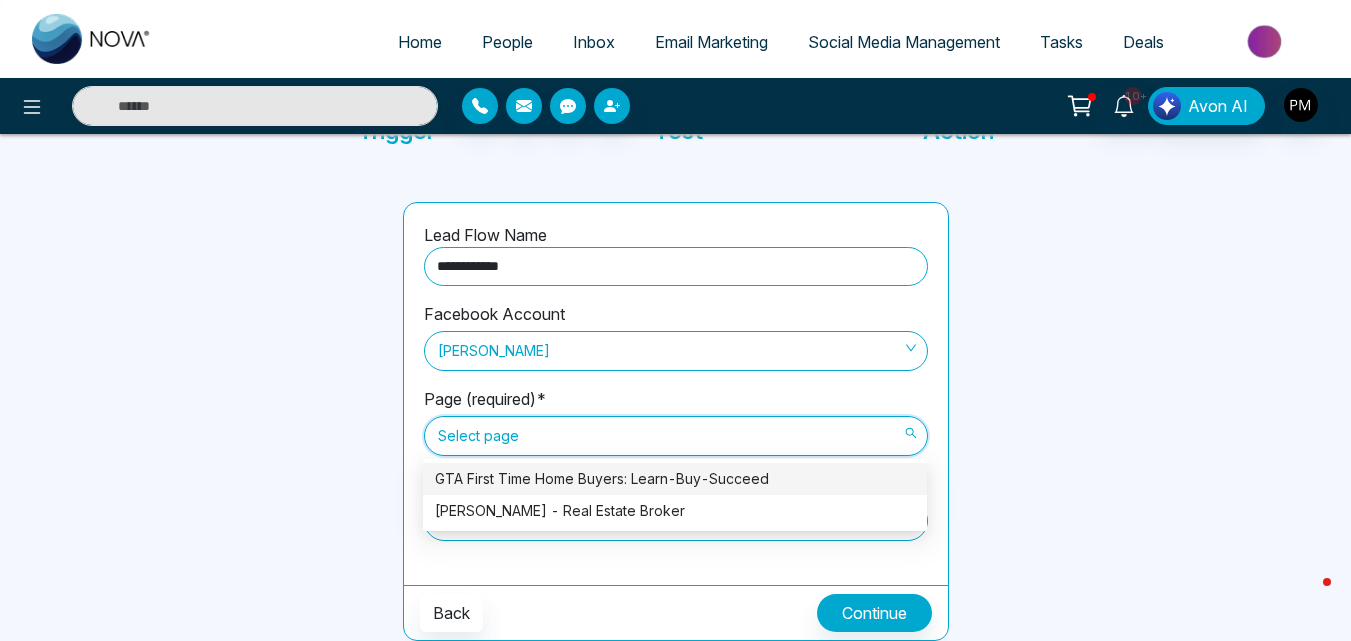 click on "GTA First Time Home Buyers: Learn-Buy-Succeed" at bounding box center [675, 479] 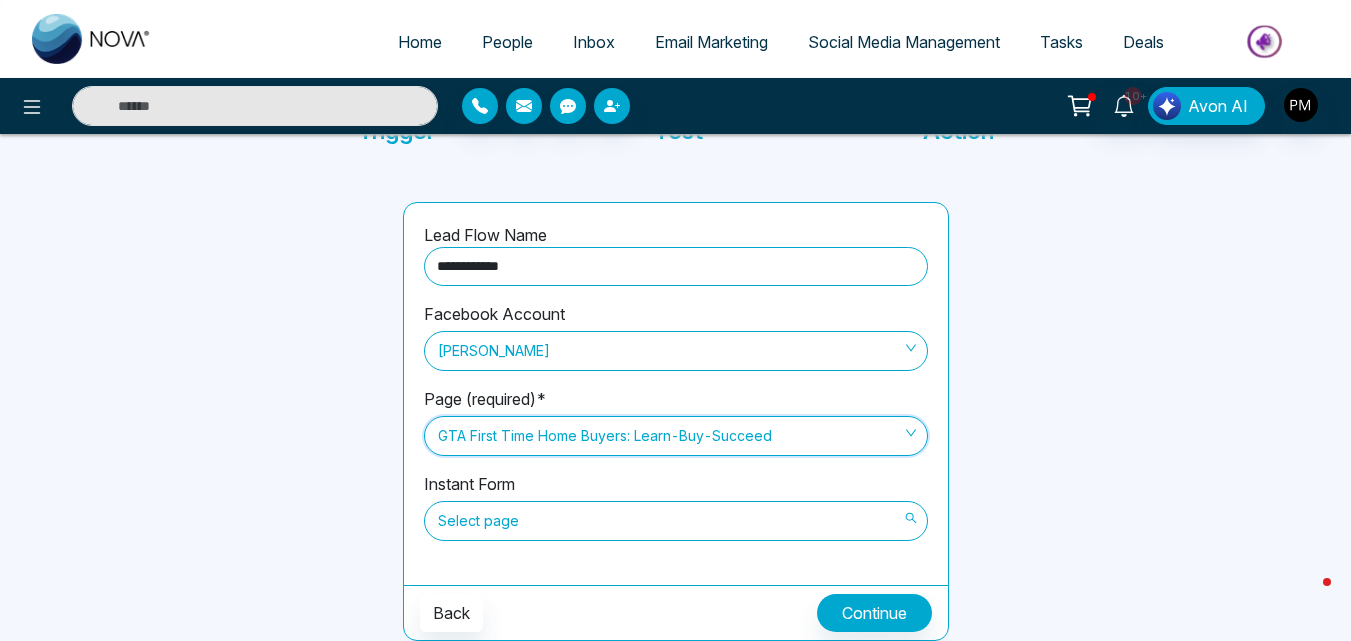 click on "Select page" at bounding box center [676, 521] 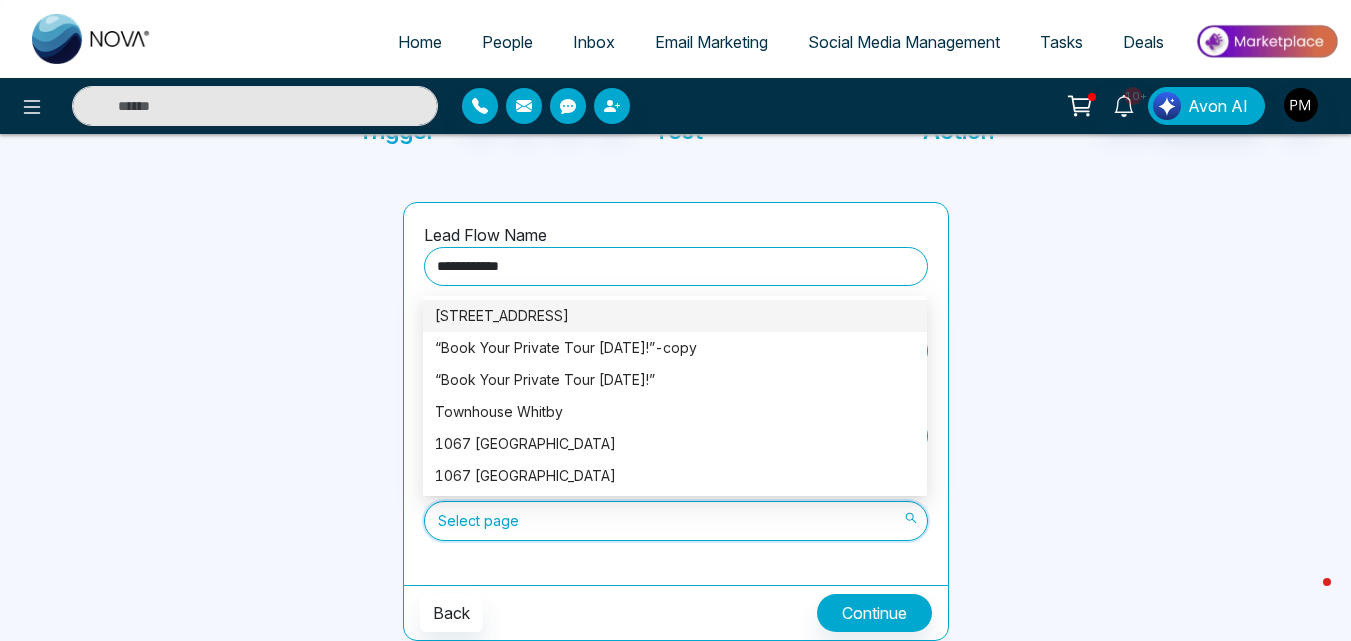 click on "[STREET_ADDRESS]" at bounding box center [675, 316] 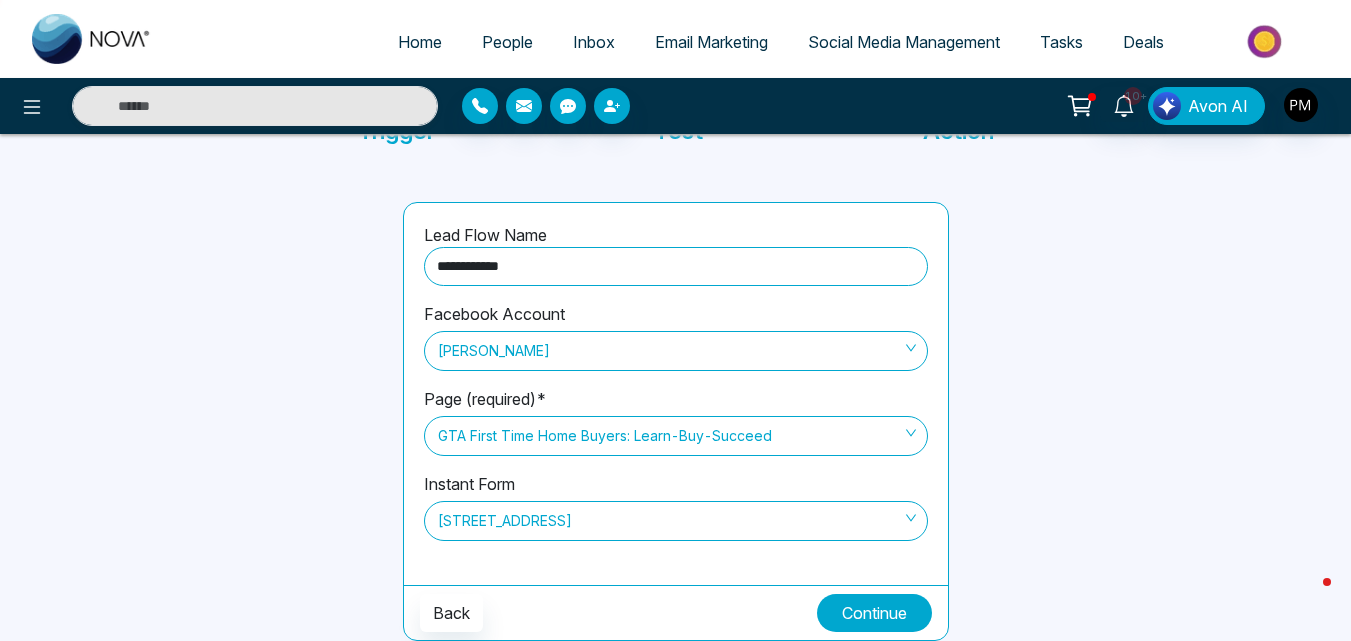 click on "Continue" at bounding box center [874, 613] 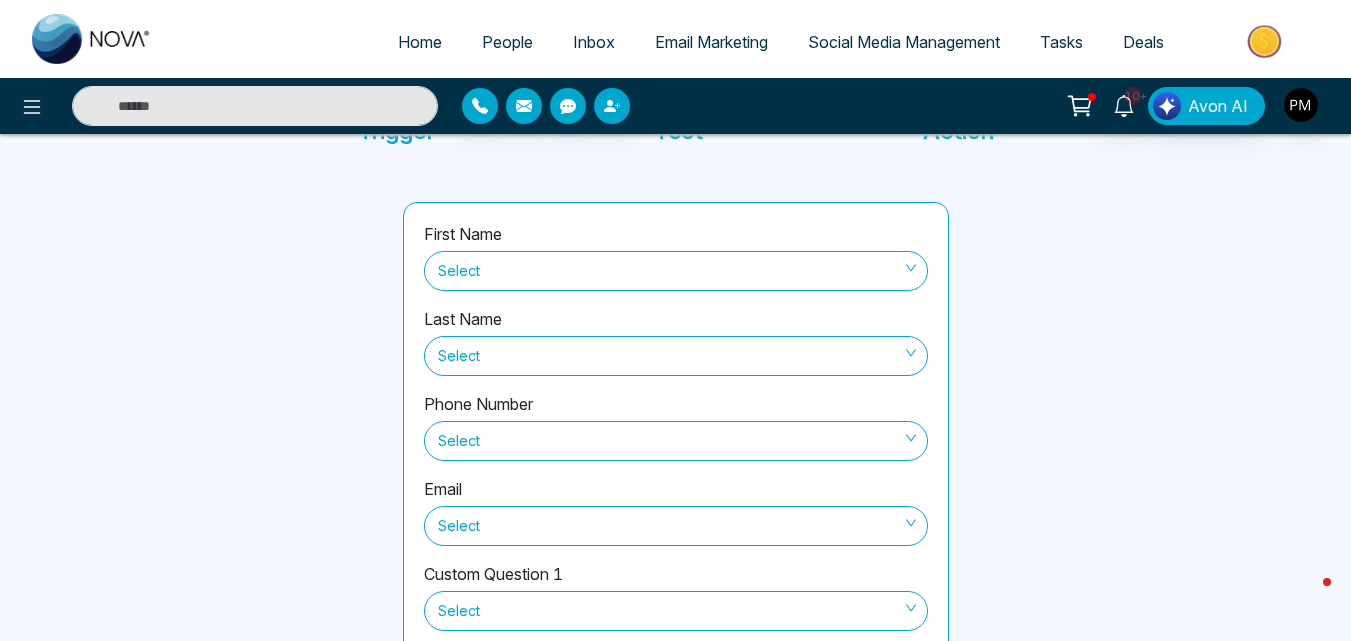 scroll, scrollTop: 0, scrollLeft: 0, axis: both 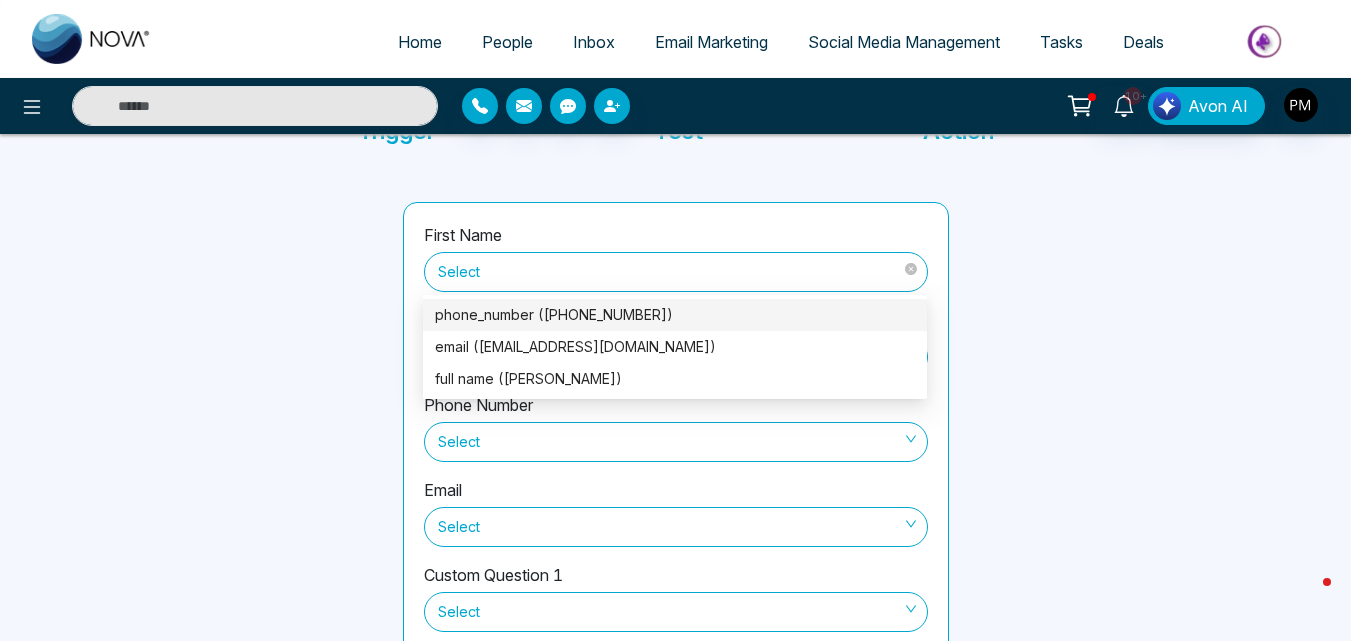 click on "Select" at bounding box center [676, 272] 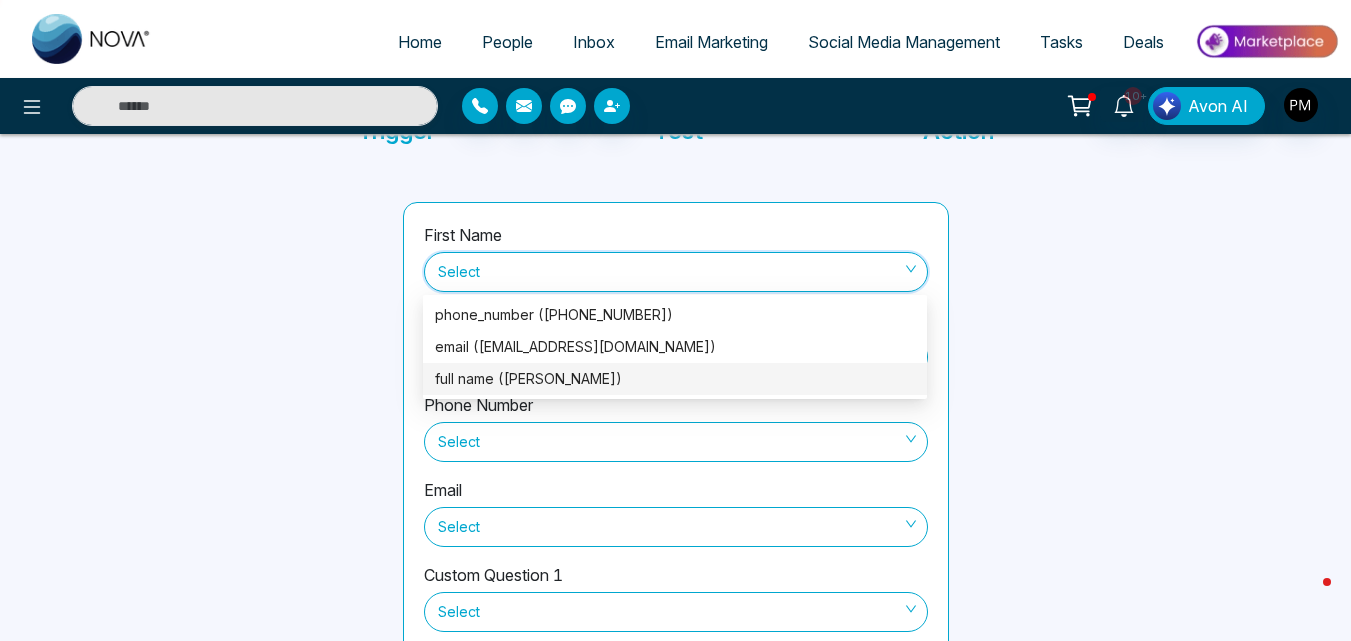 click on "full name ([PERSON_NAME])" at bounding box center [675, 379] 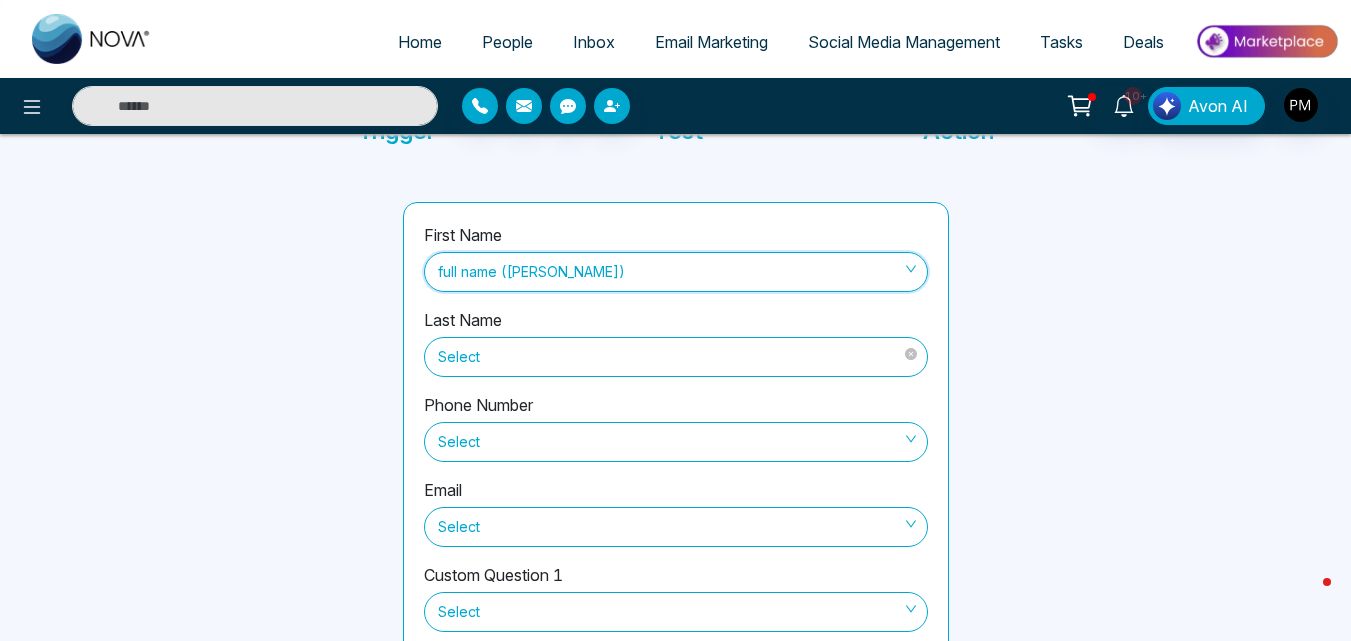 click on "Select" at bounding box center [676, 357] 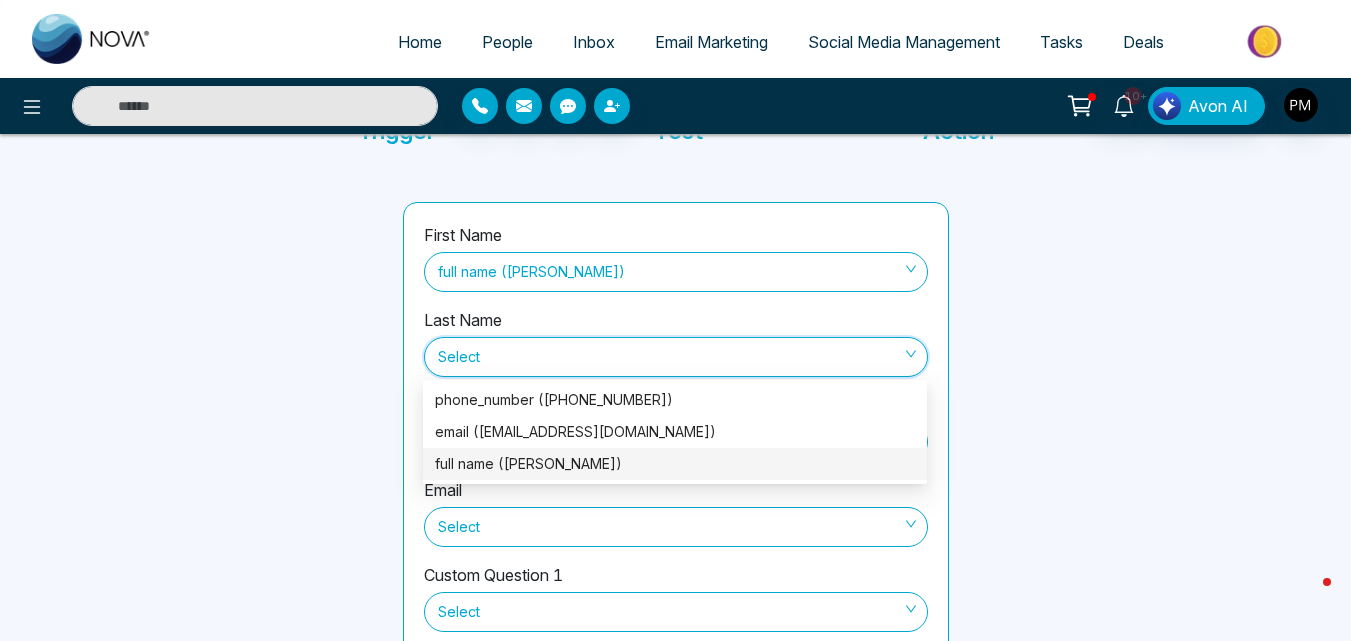 click on "full name ([PERSON_NAME])" at bounding box center [675, 464] 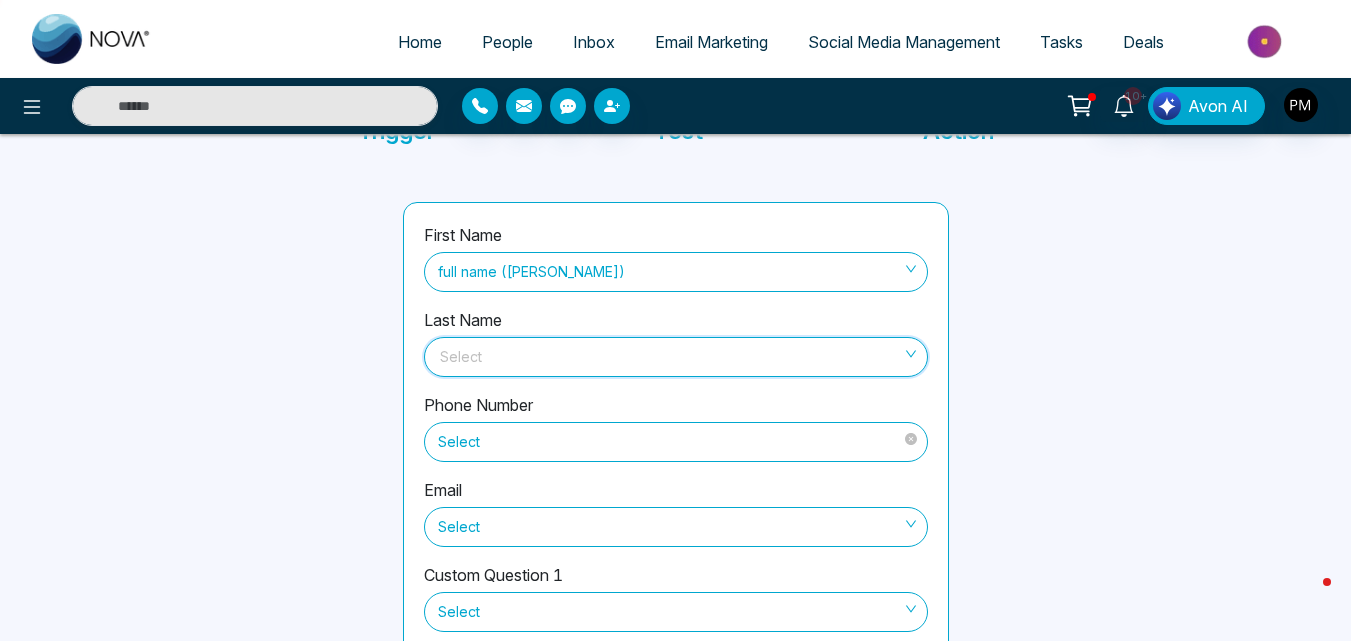 click on "Select" at bounding box center [676, 442] 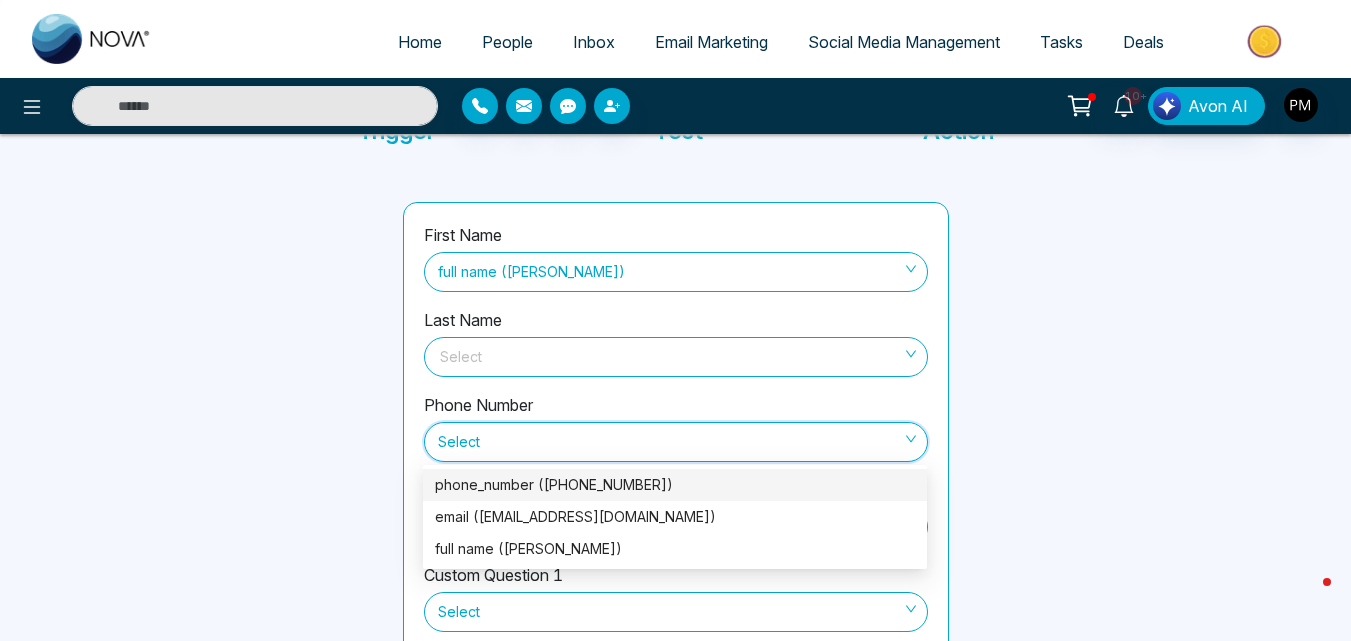 click on "phone_number ([PHONE_NUMBER])" at bounding box center [675, 485] 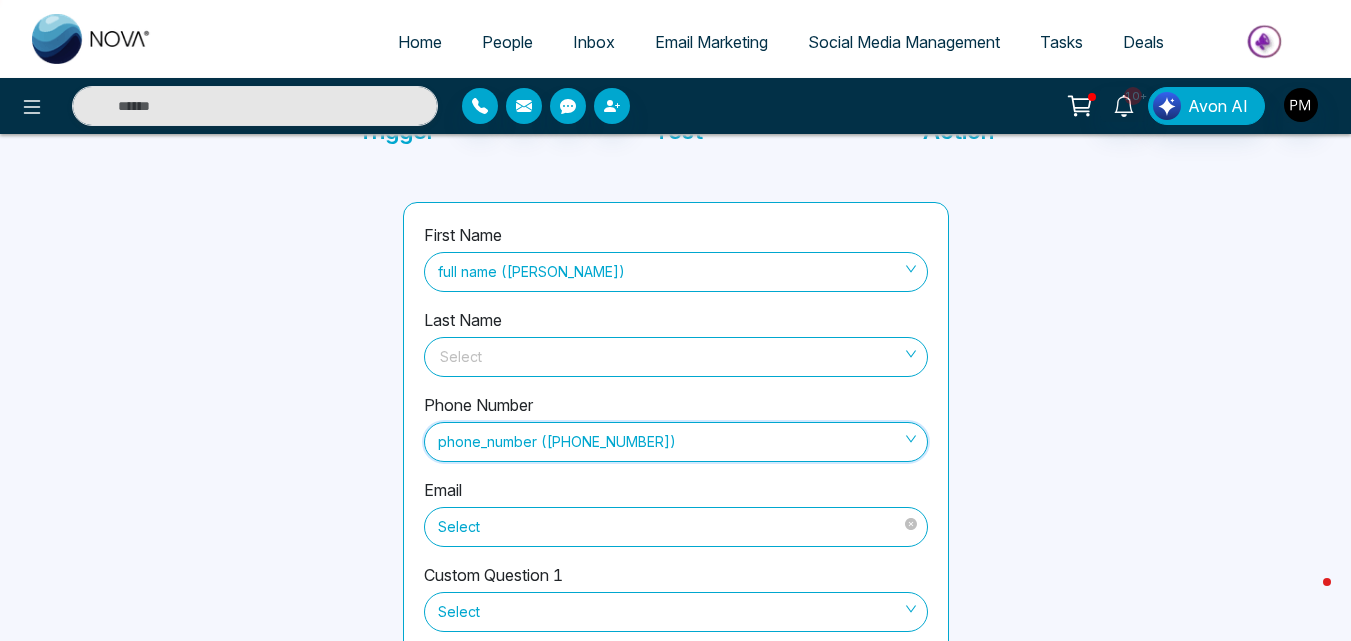 click on "Select" at bounding box center [676, 527] 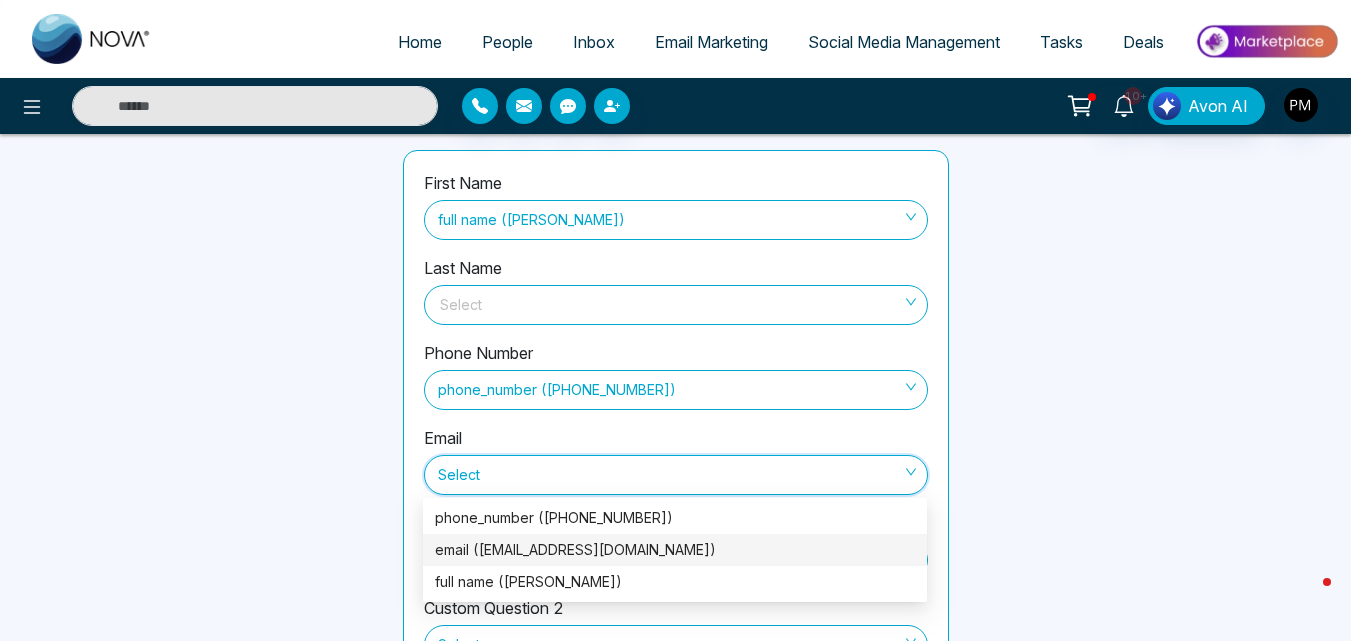 scroll, scrollTop: 231, scrollLeft: 0, axis: vertical 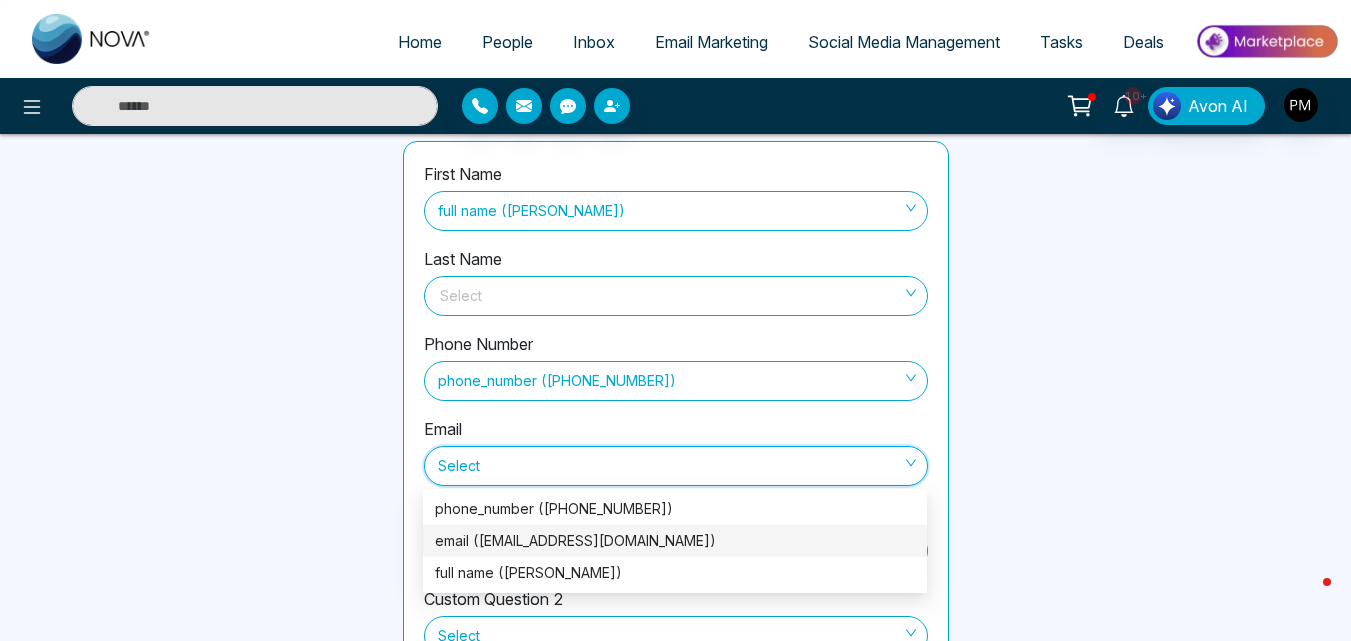 click on "email ([EMAIL_ADDRESS][DOMAIN_NAME])" at bounding box center [675, 541] 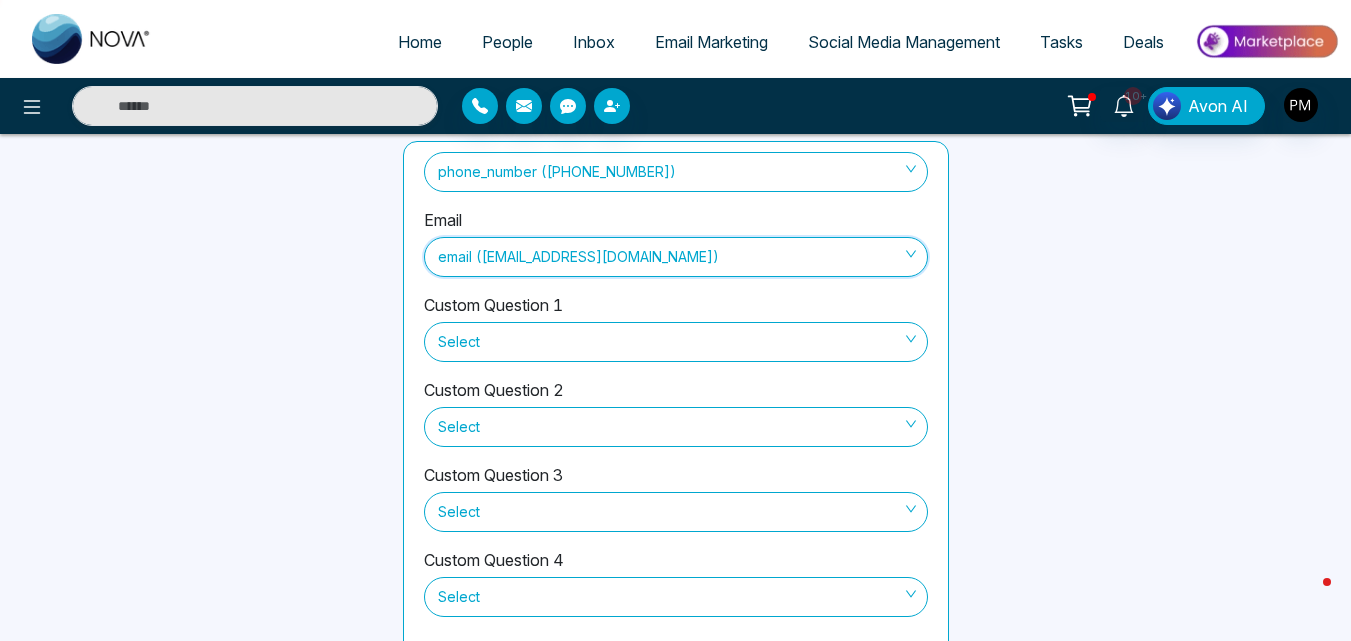 scroll, scrollTop: 220, scrollLeft: 0, axis: vertical 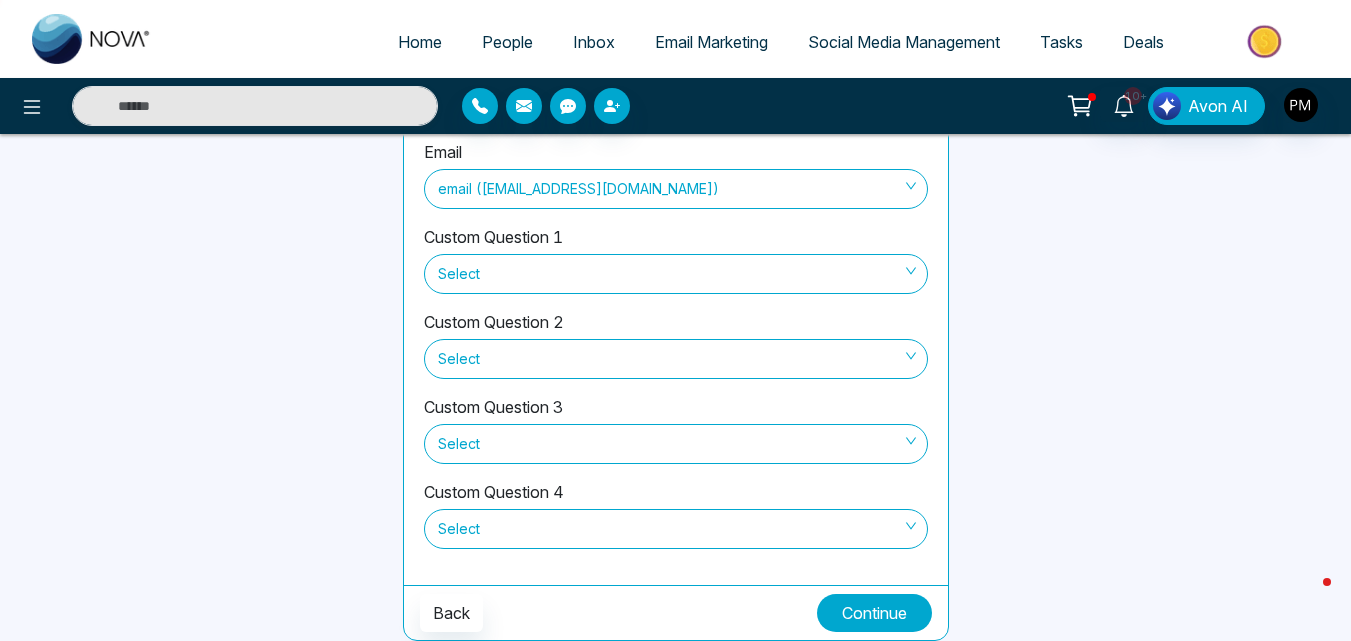 click on "Continue" at bounding box center (874, 613) 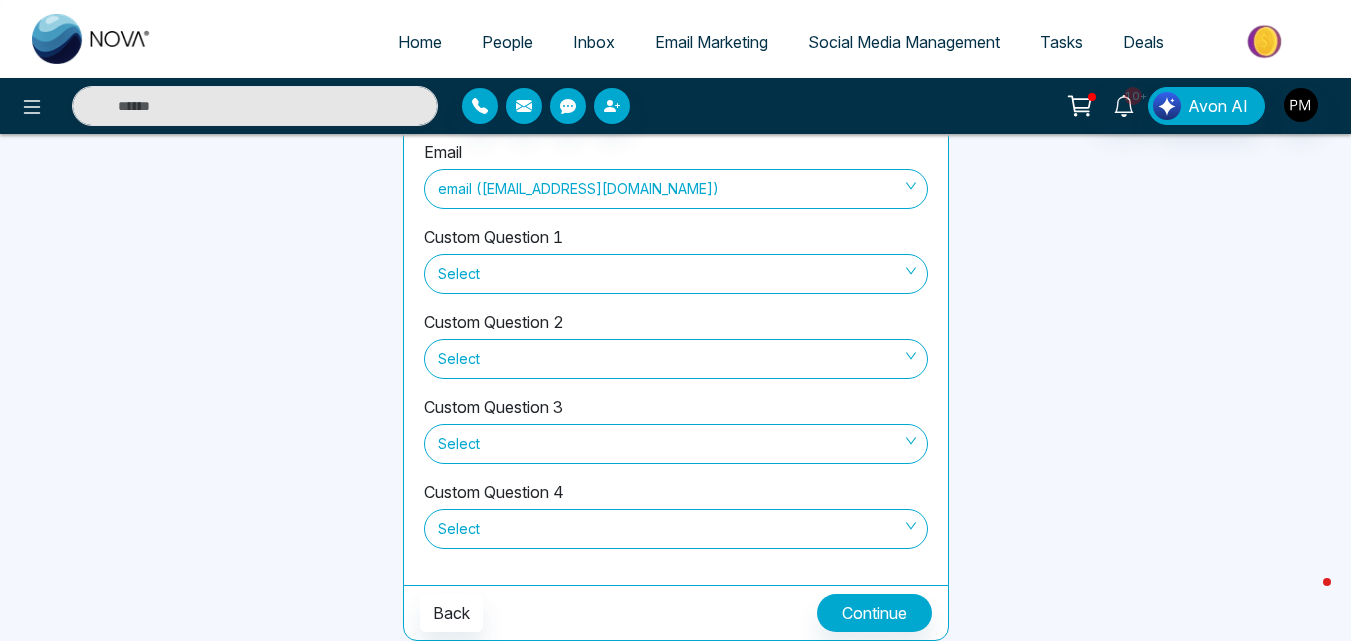 scroll, scrollTop: 147, scrollLeft: 0, axis: vertical 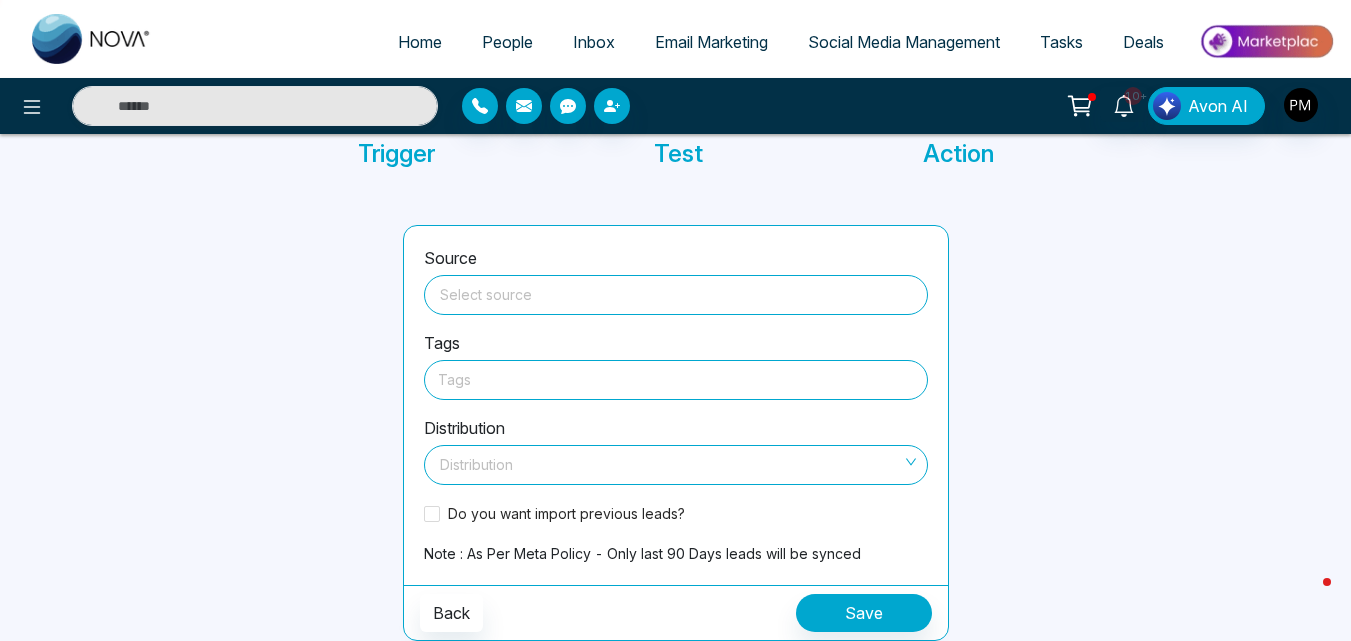 click at bounding box center [676, 291] 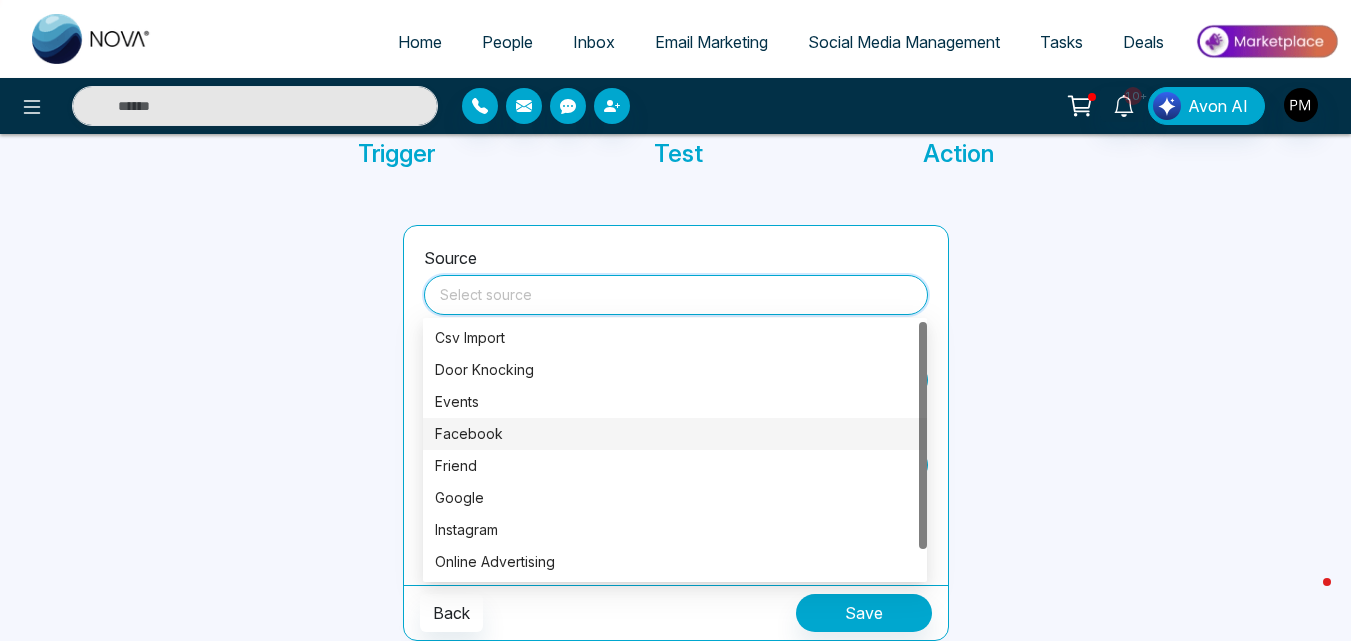 click on "Facebook" at bounding box center (675, 434) 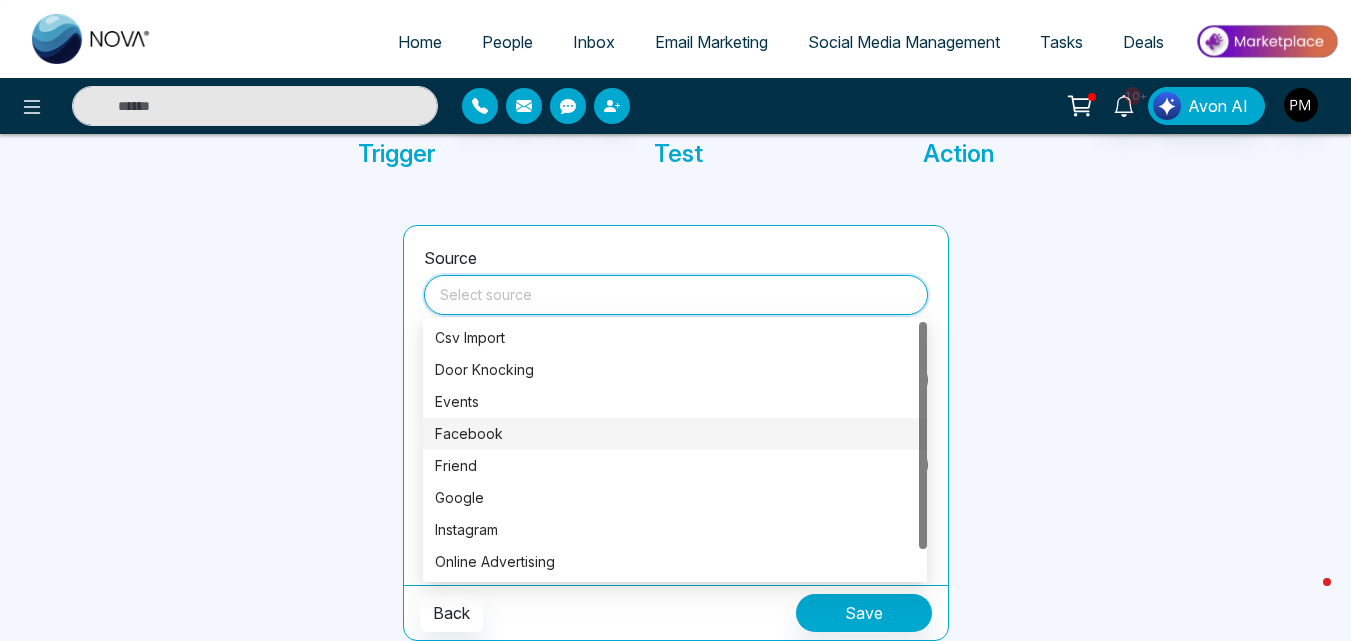 type on "********" 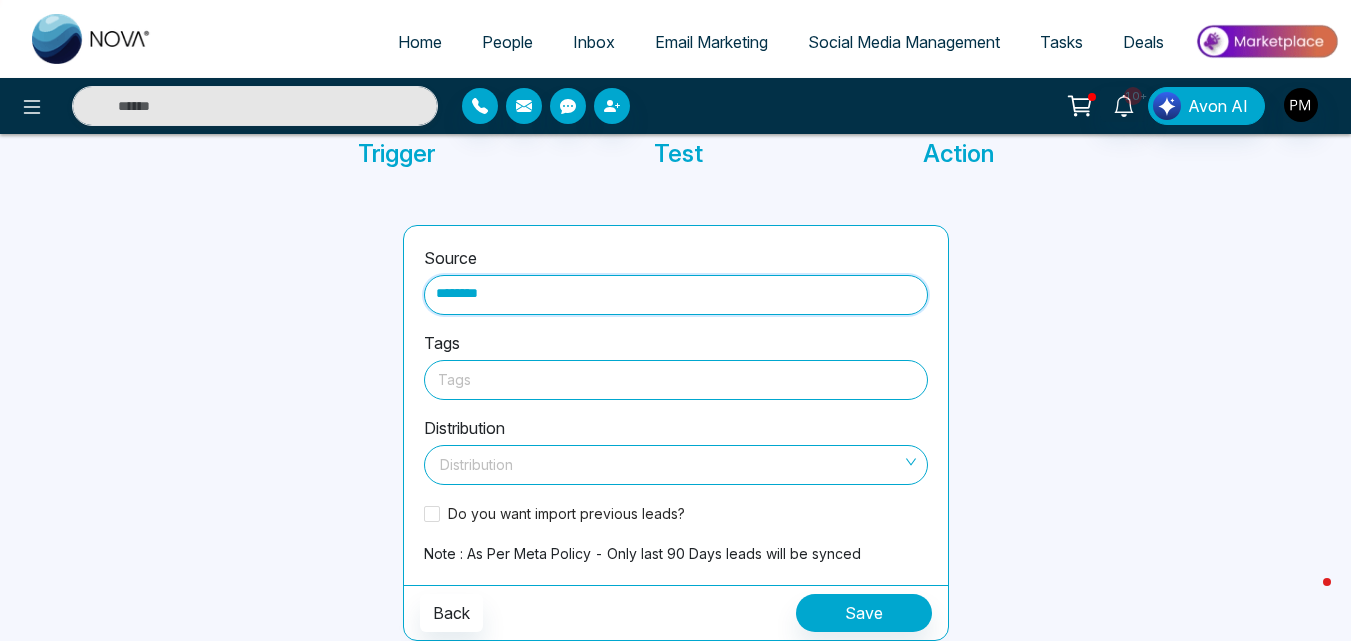click at bounding box center (676, 379) 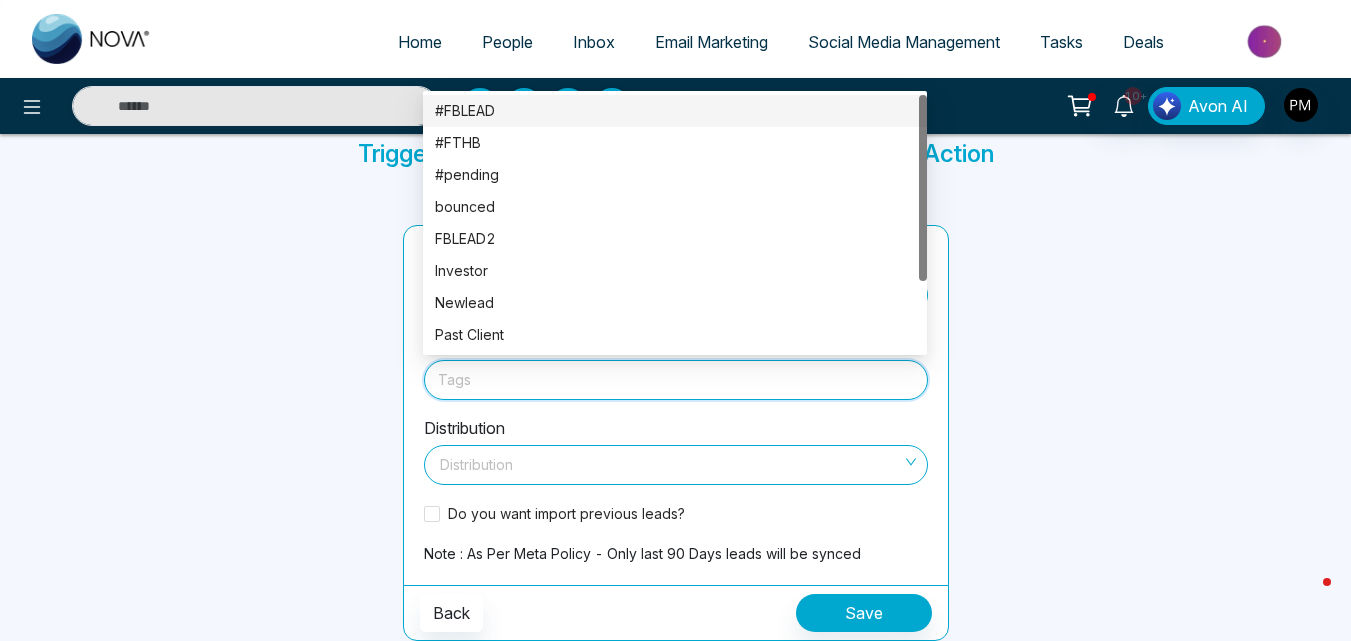 click on "#FBLEAD" at bounding box center (675, 111) 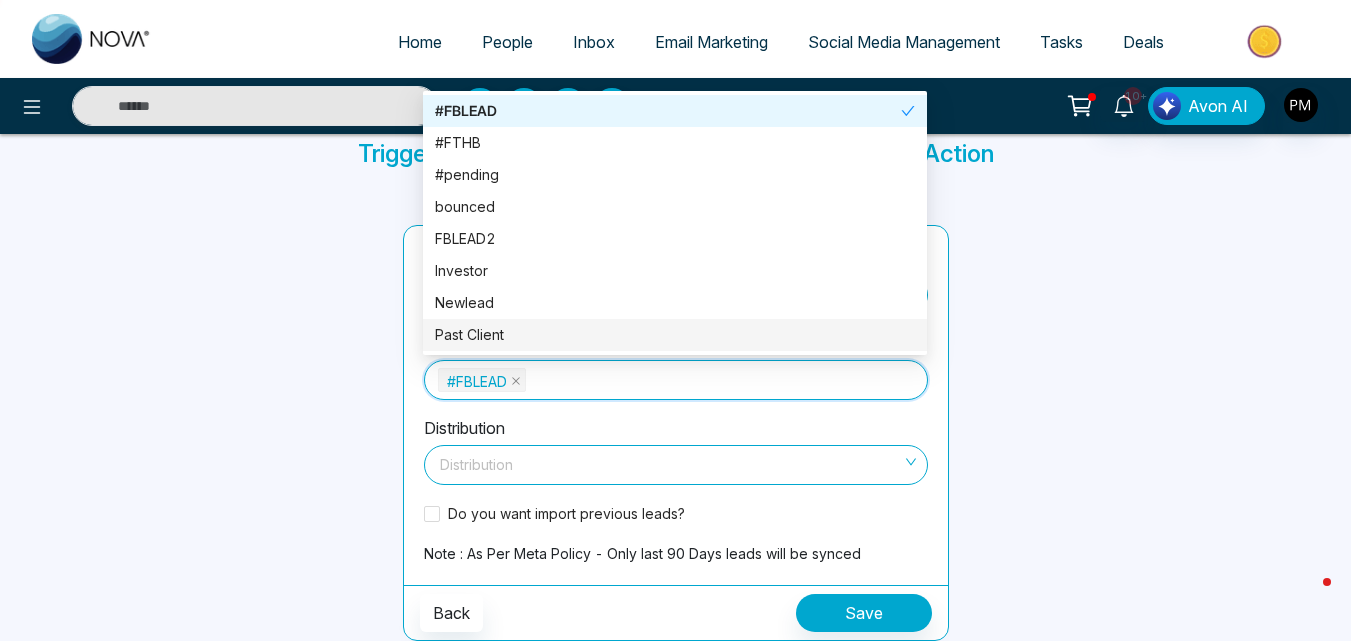 click at bounding box center (669, 461) 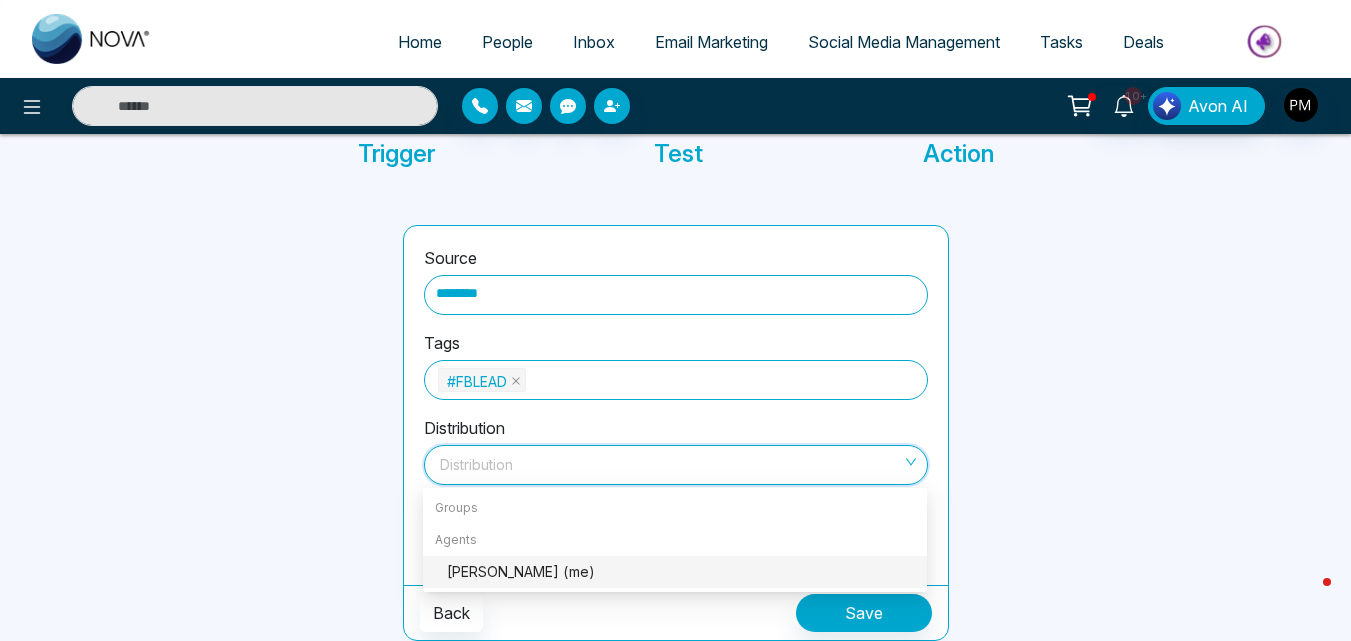 click at bounding box center [1103, 433] 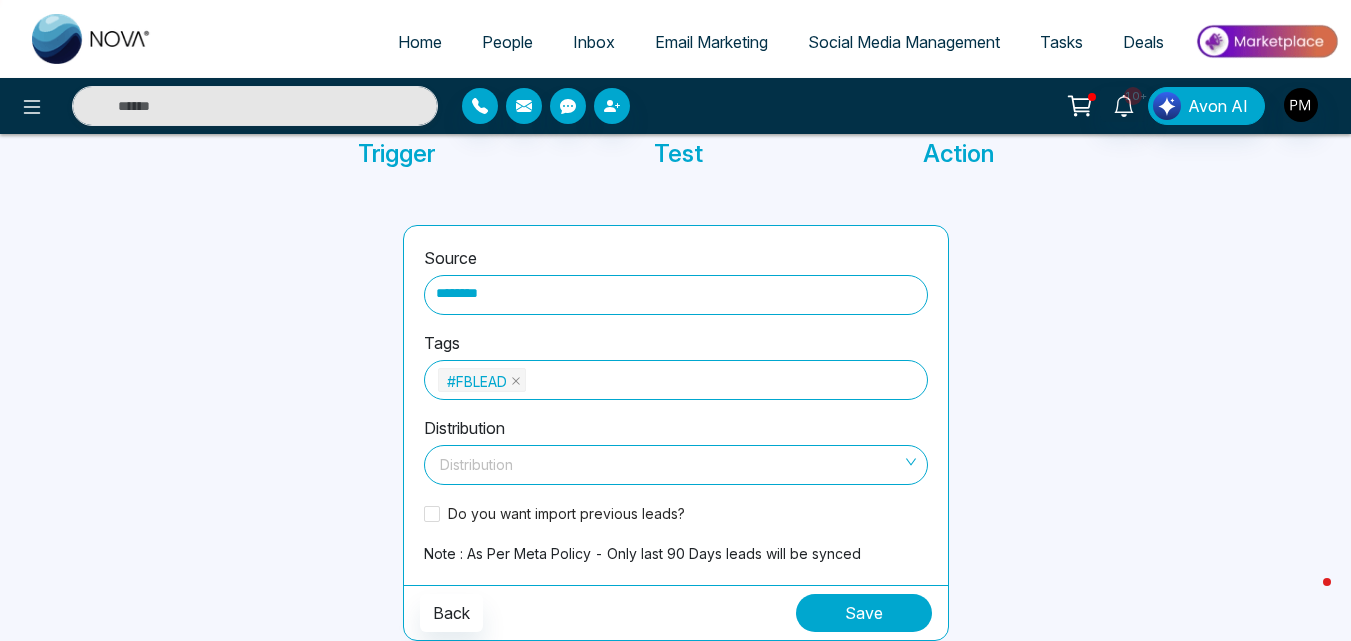 click on "Save" at bounding box center (864, 613) 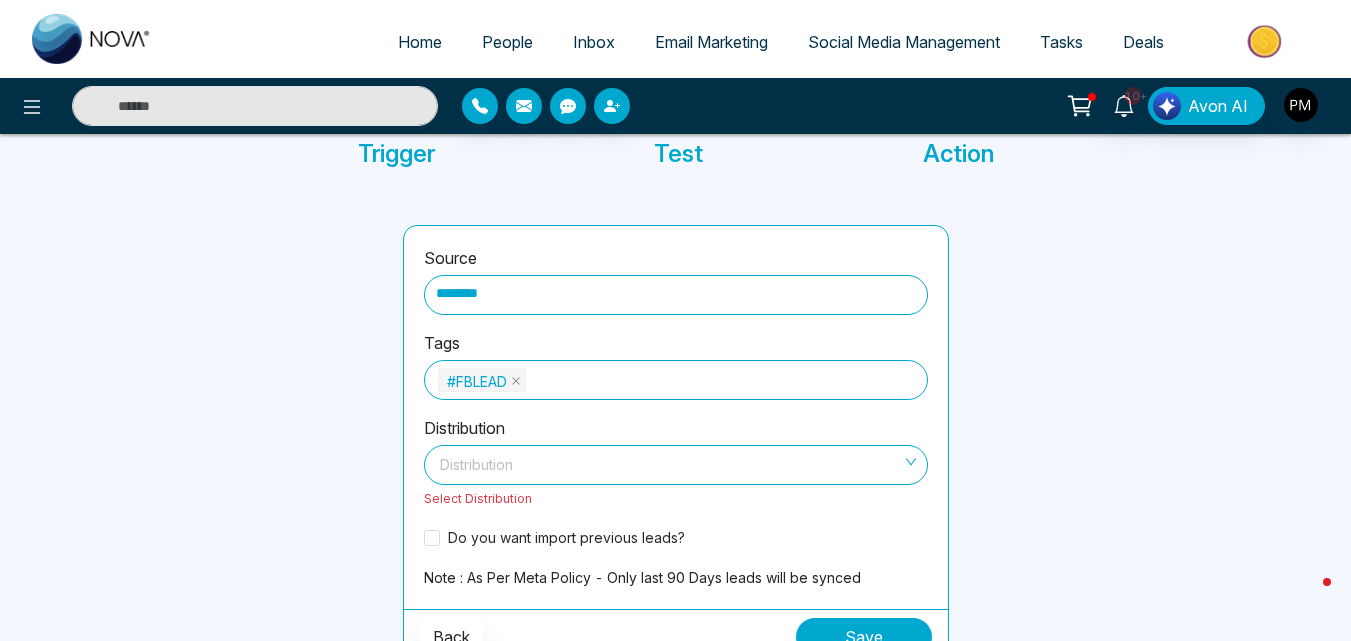 click at bounding box center (669, 461) 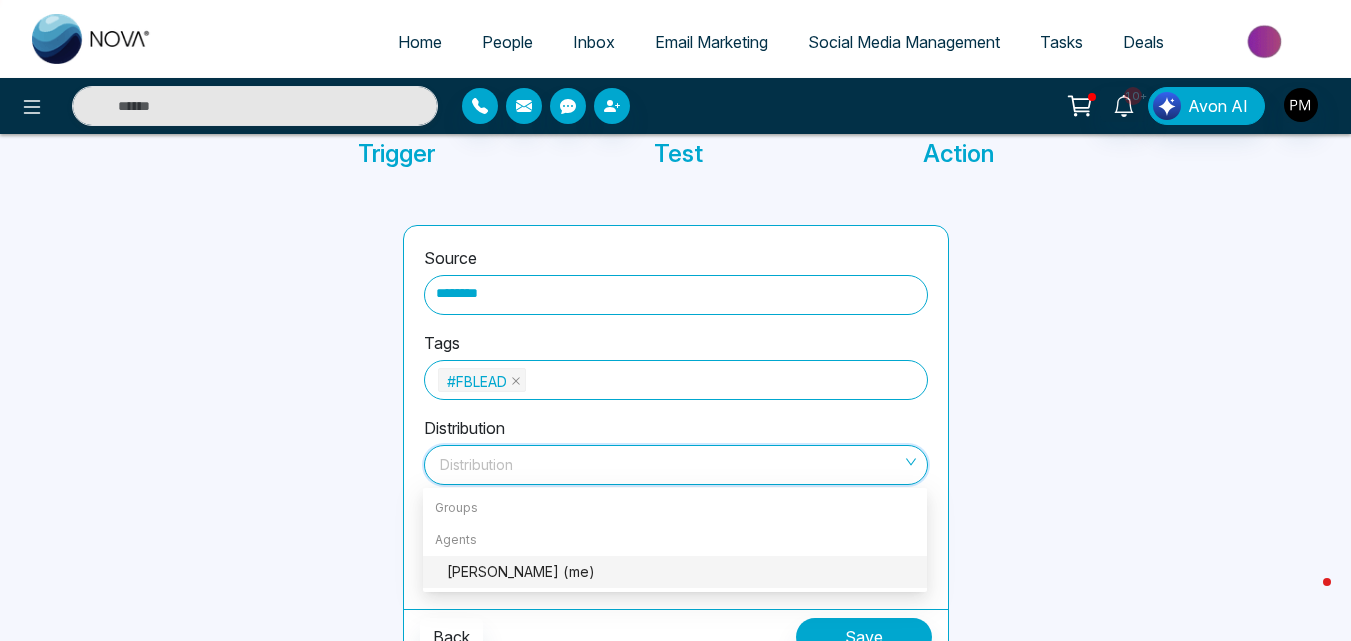 click on "[PERSON_NAME] (me)" at bounding box center [681, 572] 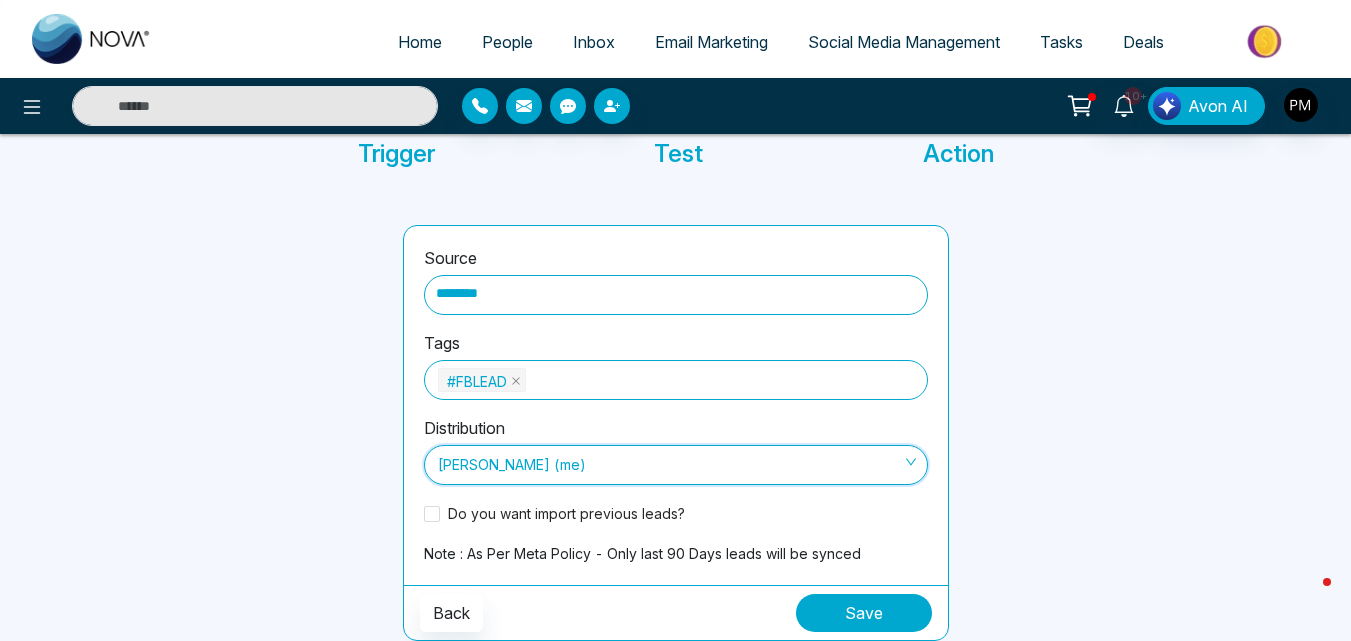 click on "Save" at bounding box center [864, 613] 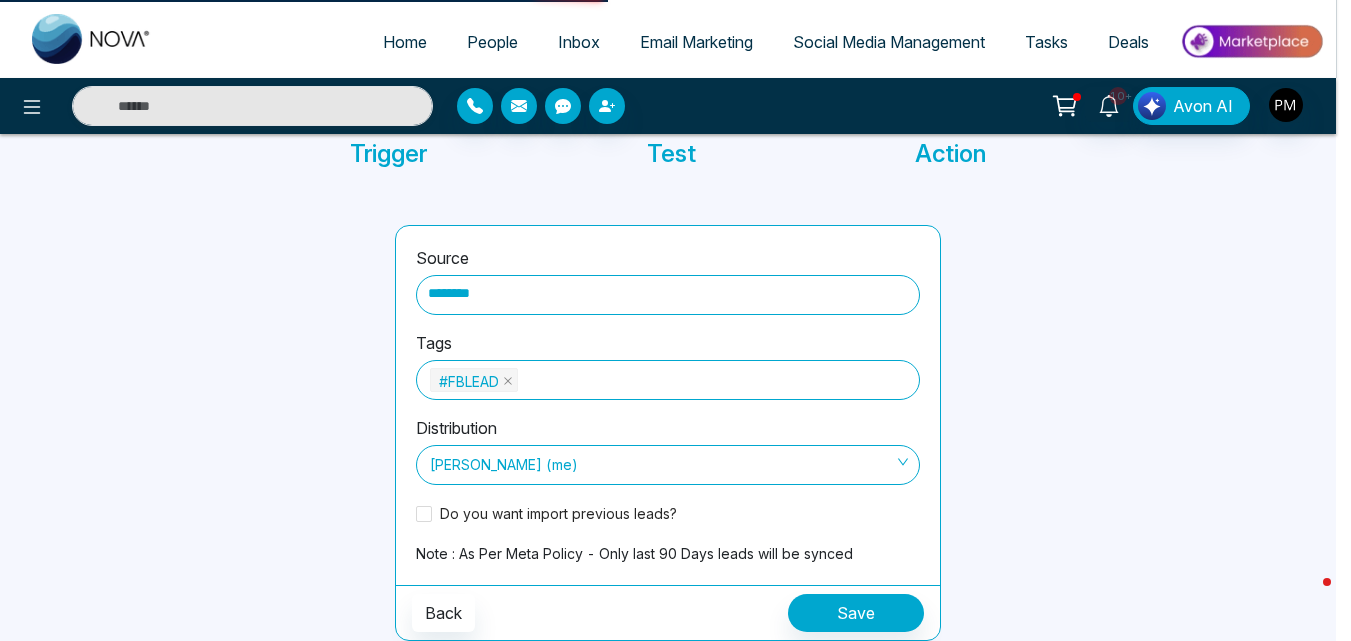 scroll, scrollTop: 0, scrollLeft: 0, axis: both 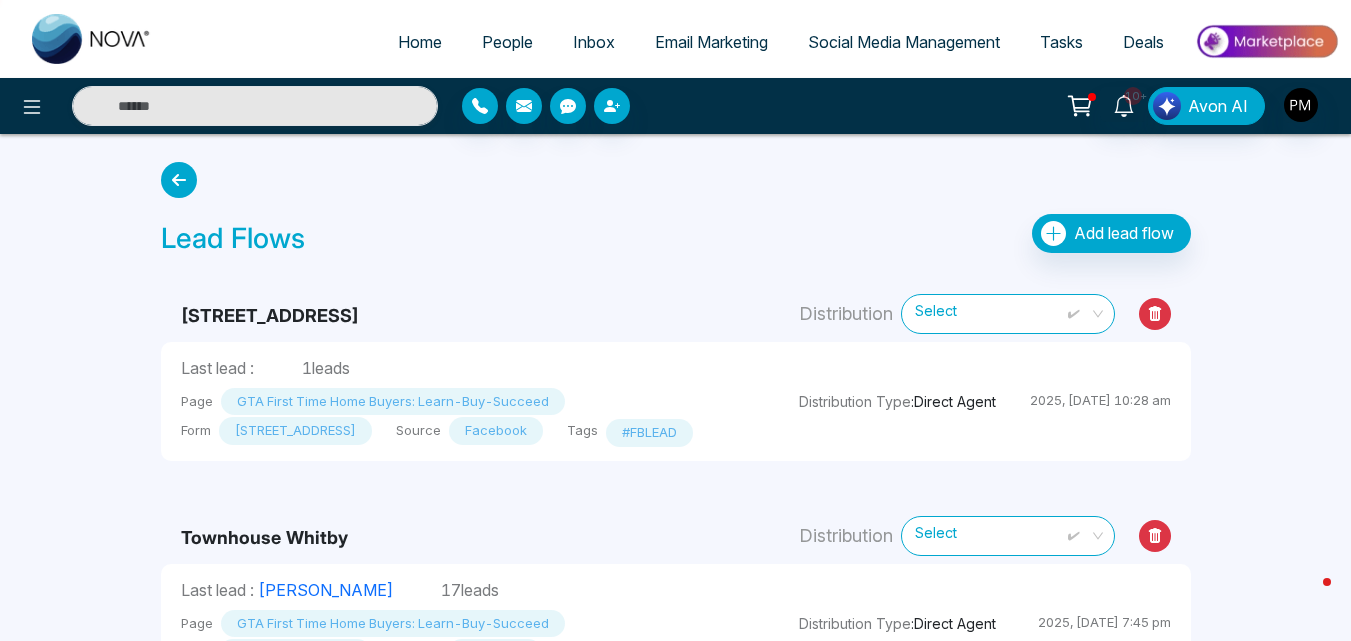 click on "Page   GTA First Time Home Buyers: Learn-Buy-Succeed Form   90 Broad Way Source   Facebook Tags   #FBLEAD" at bounding box center (470, 413) 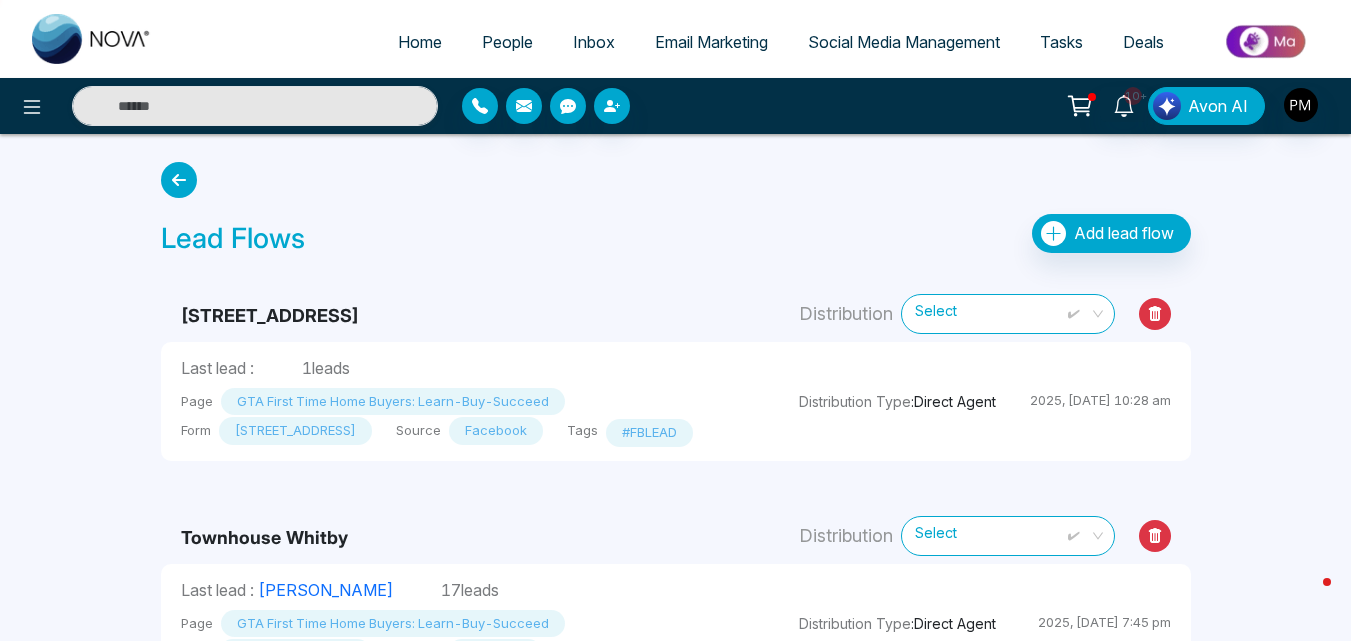 click at bounding box center (179, 180) 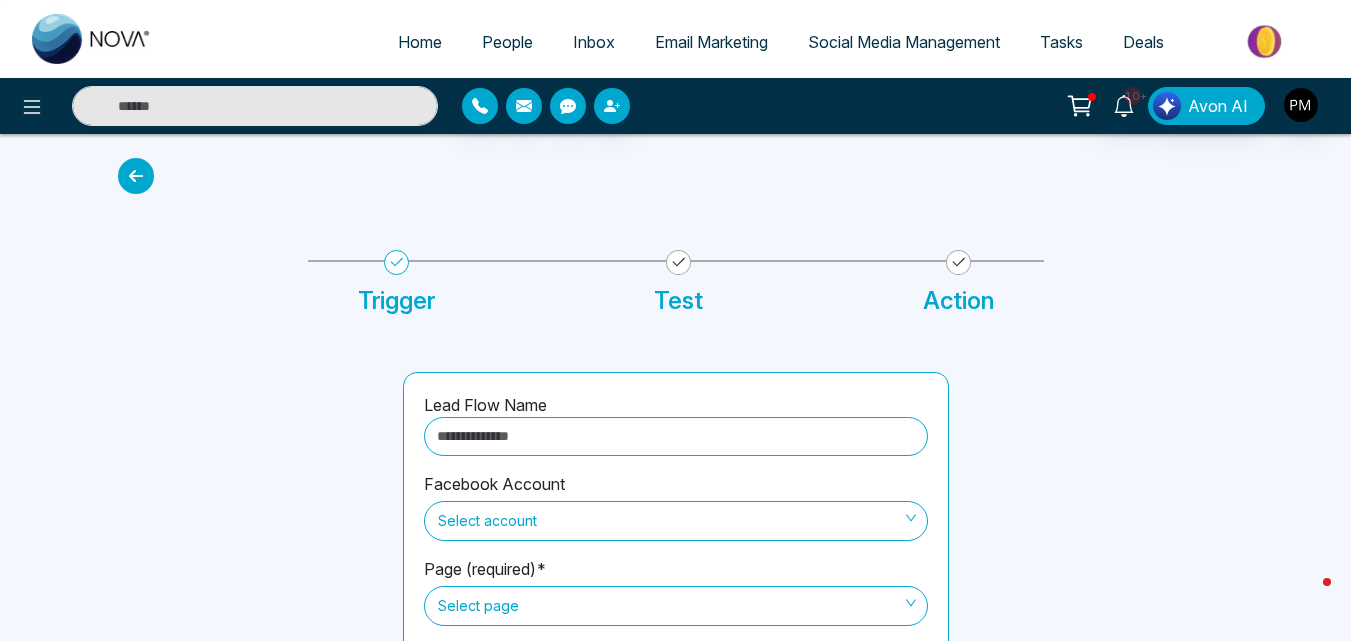 click on "People" at bounding box center (507, 42) 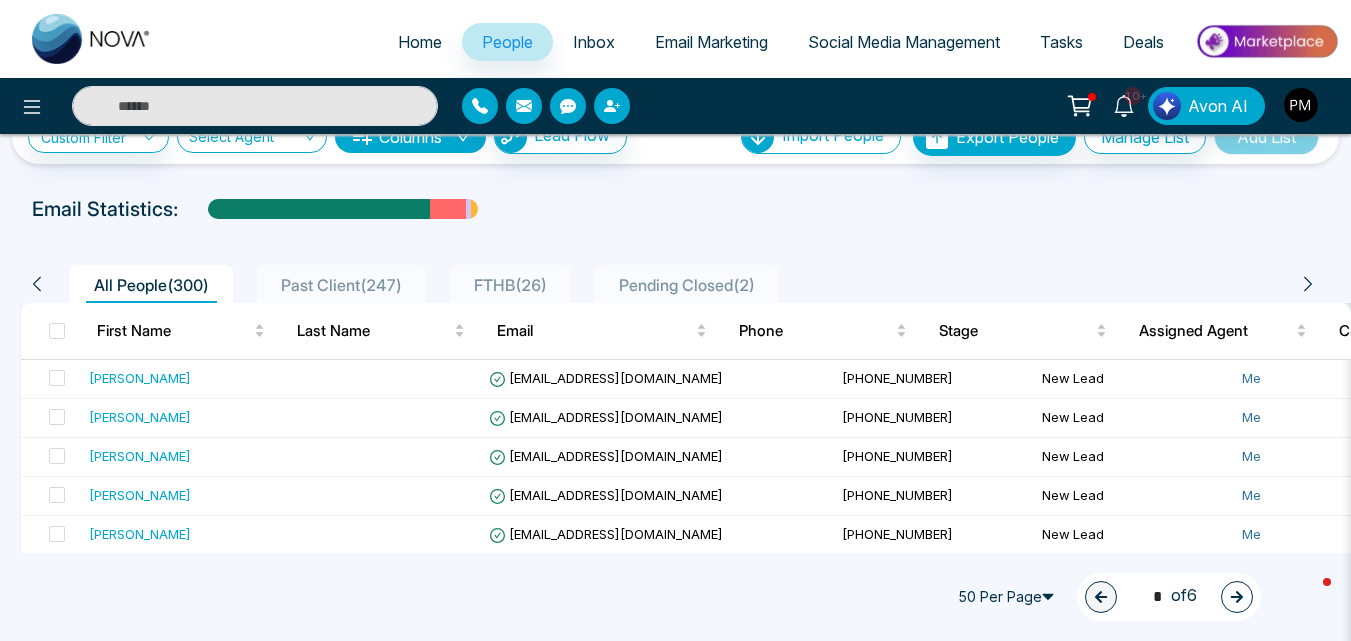 scroll, scrollTop: 0, scrollLeft: 0, axis: both 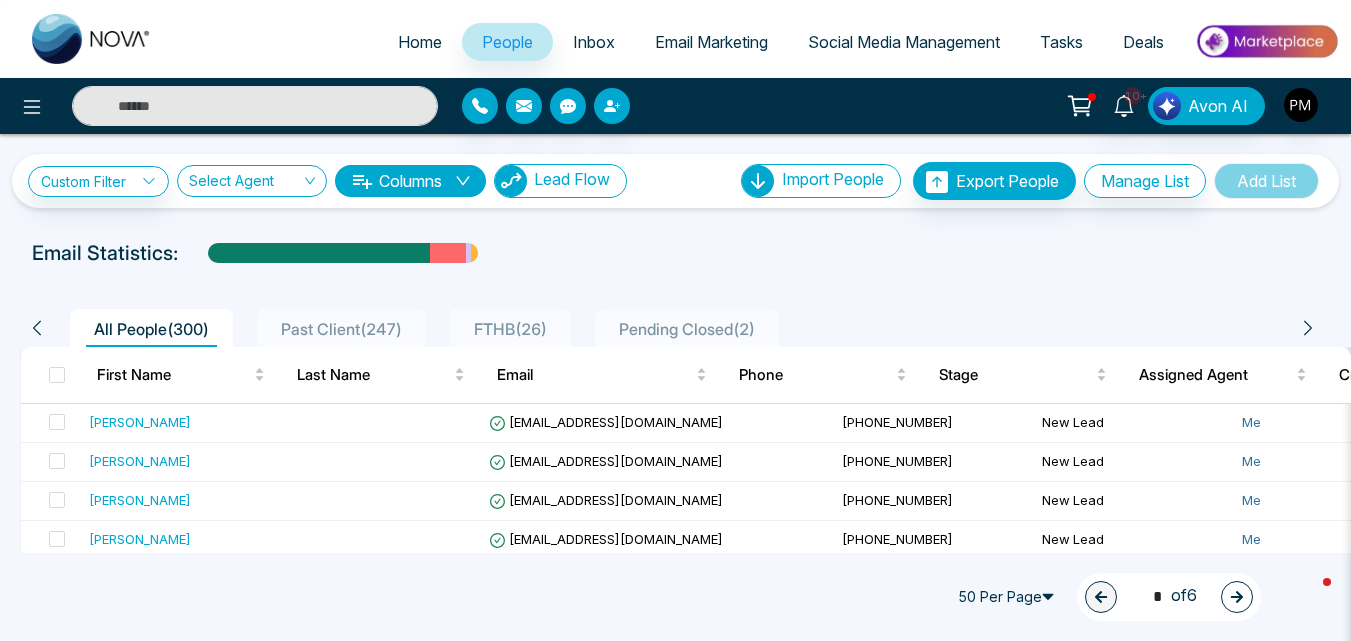 click on "Lead Flow" at bounding box center [572, 179] 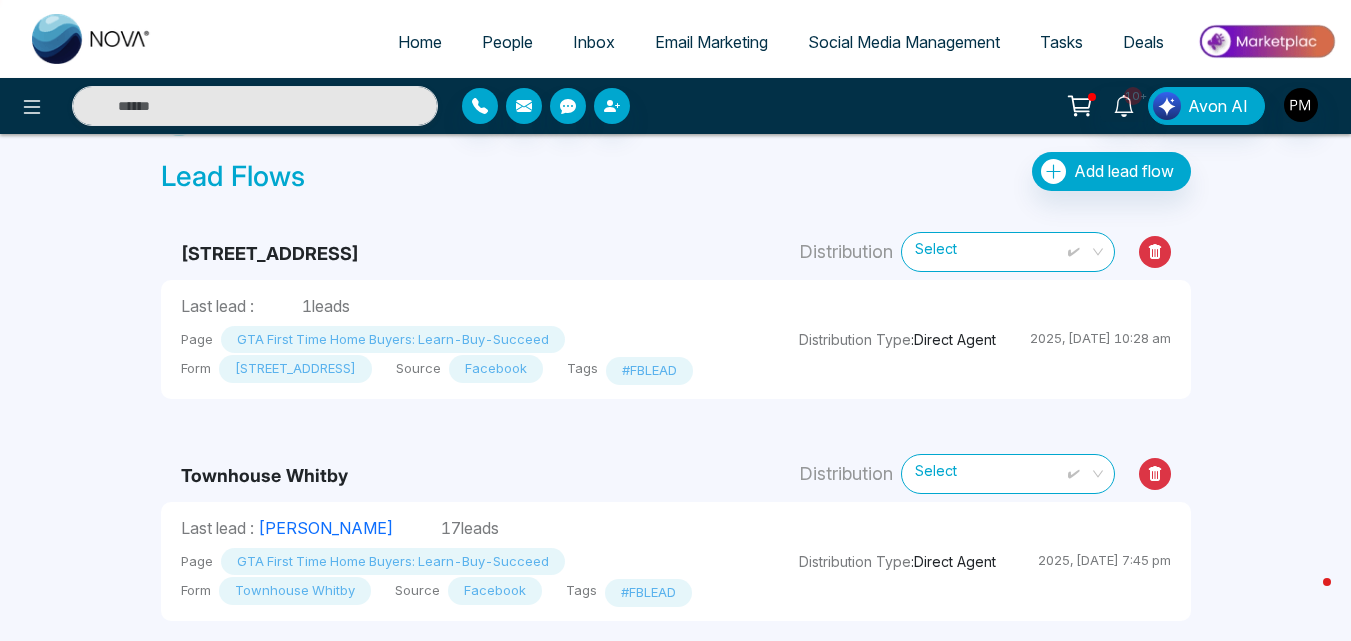 click on "Page   GTA First Time Home Buyers: Learn-Buy-Succeed Form   90 Broad Way Source   Facebook Tags   #FBLEAD" at bounding box center [470, 351] 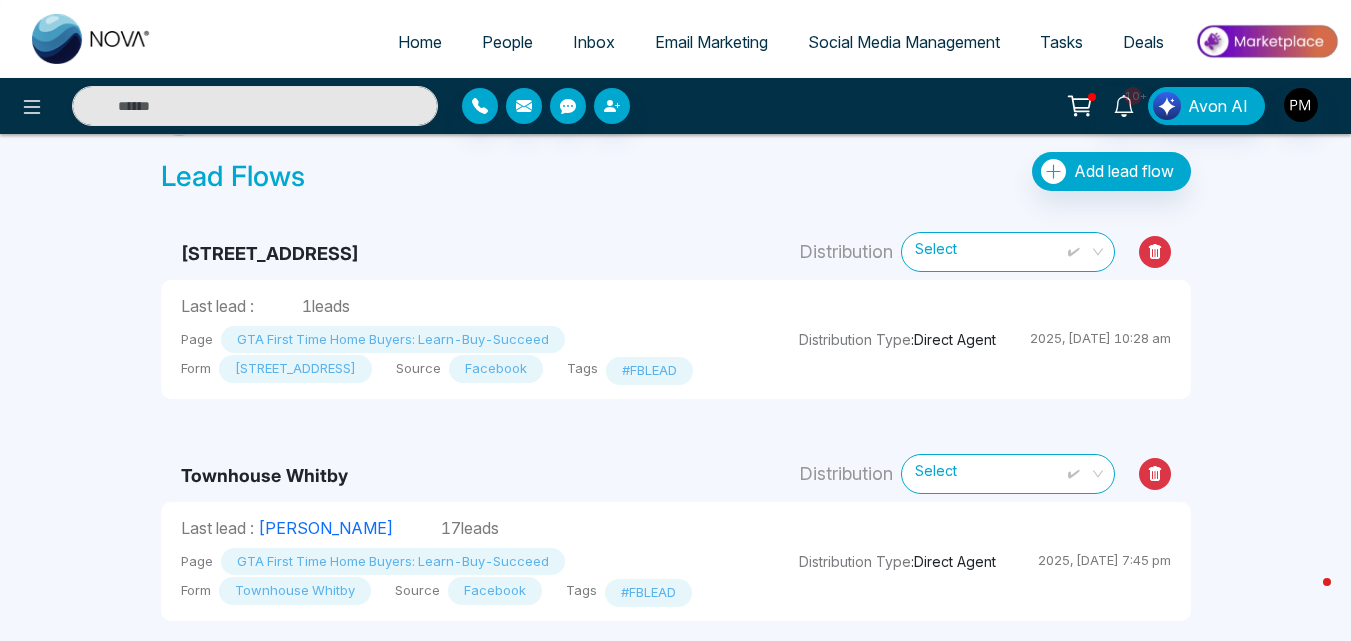 click on "1  leads" at bounding box center [326, 306] 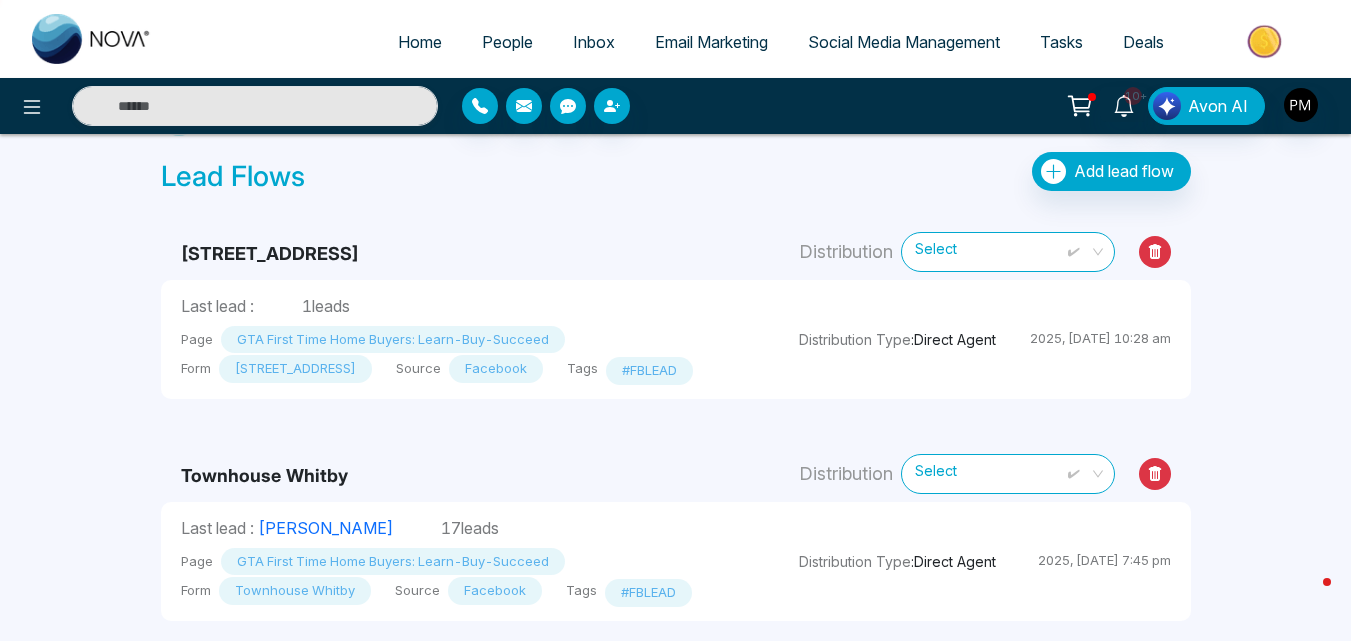 click on "People" at bounding box center (507, 42) 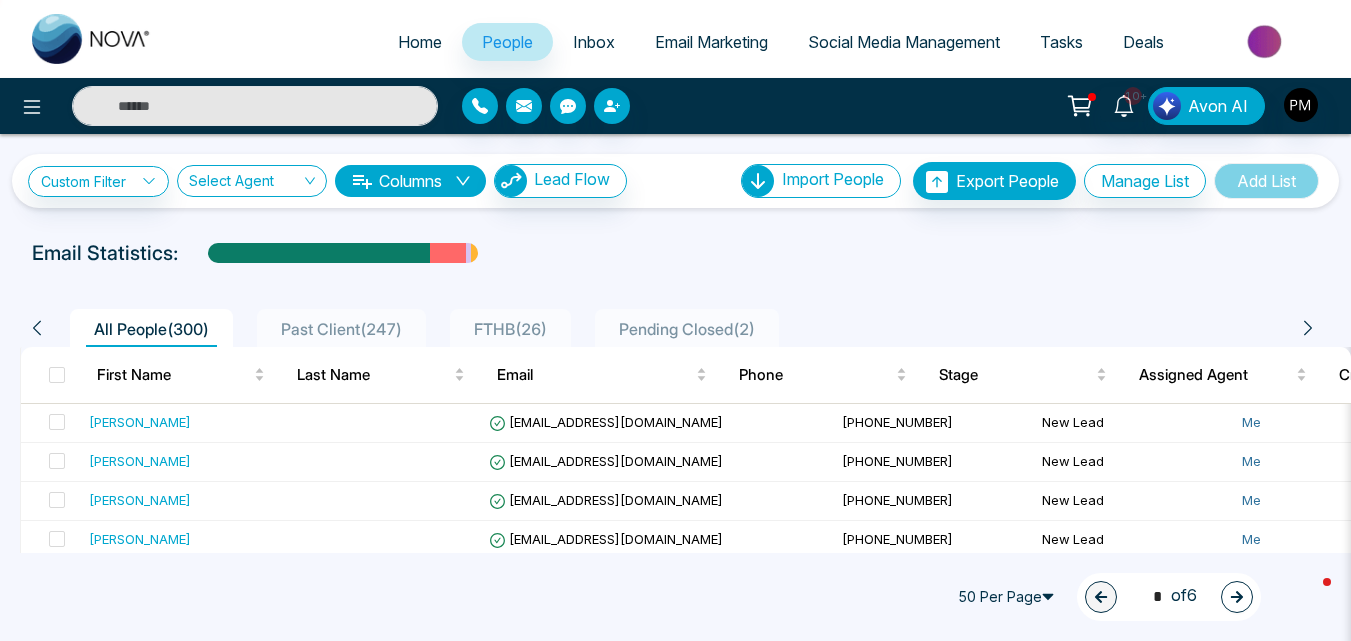 click on "FTHB  ( 26 )" at bounding box center (510, 329) 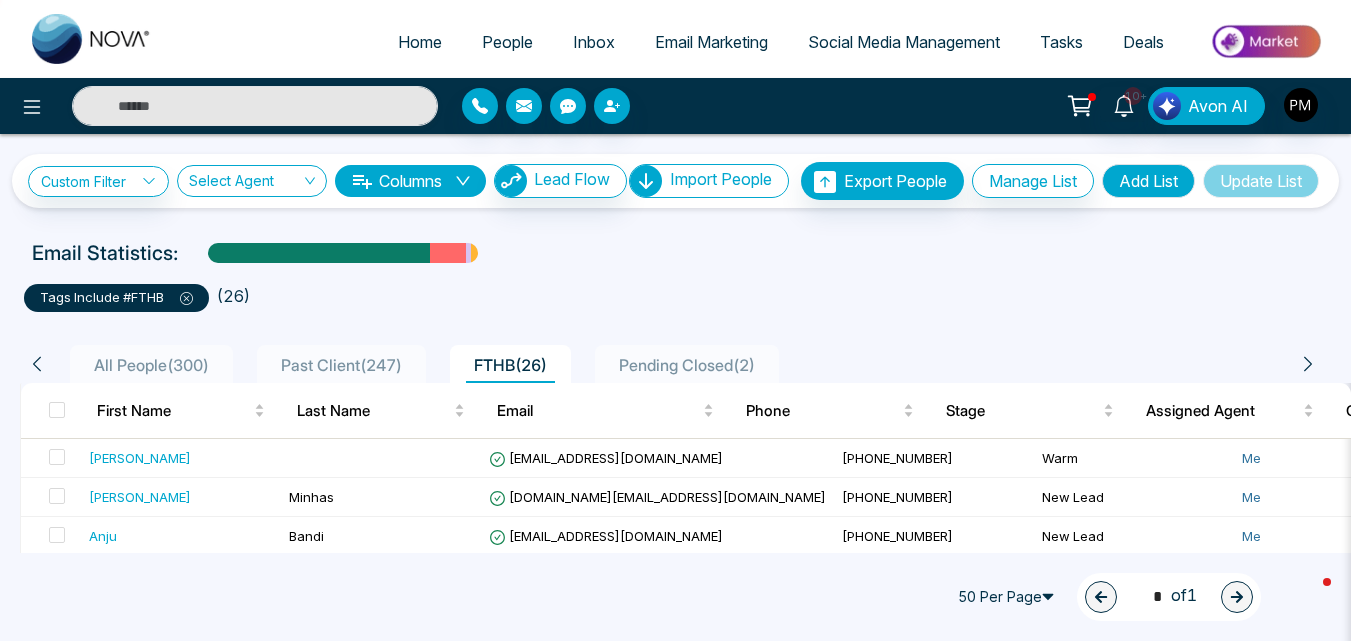 click on "tags   include   #FTHB ( 26 )" at bounding box center (675, 294) 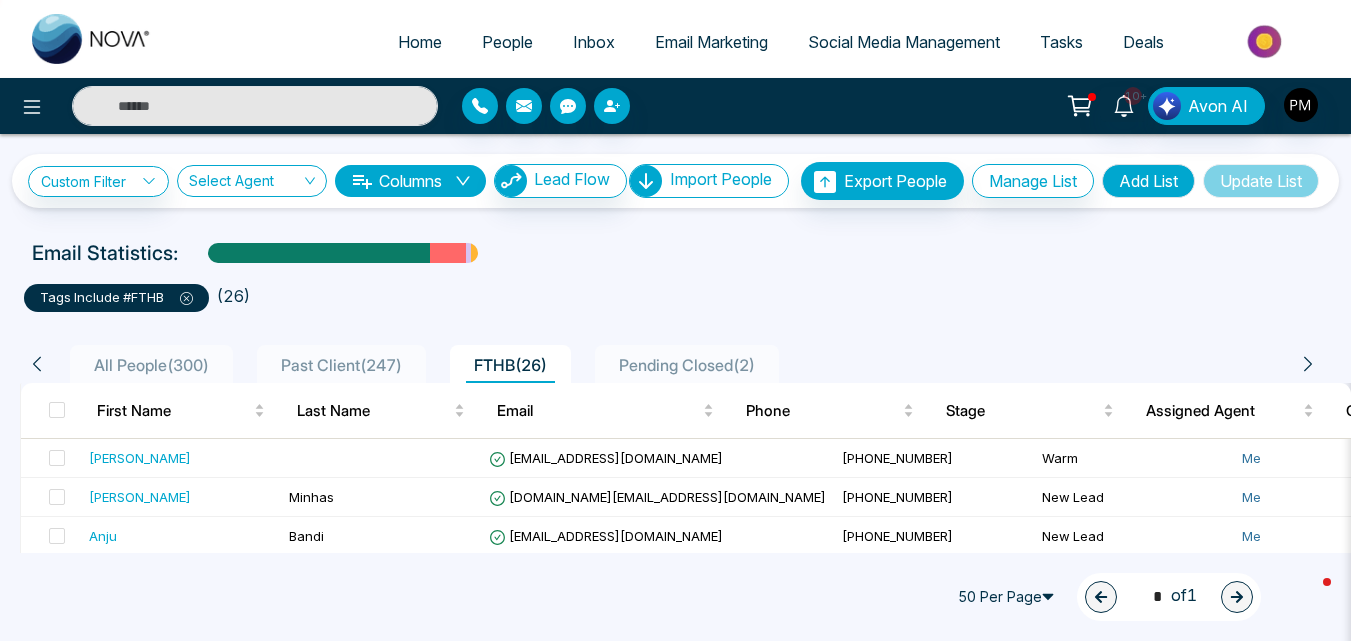 click at bounding box center (178, 297) 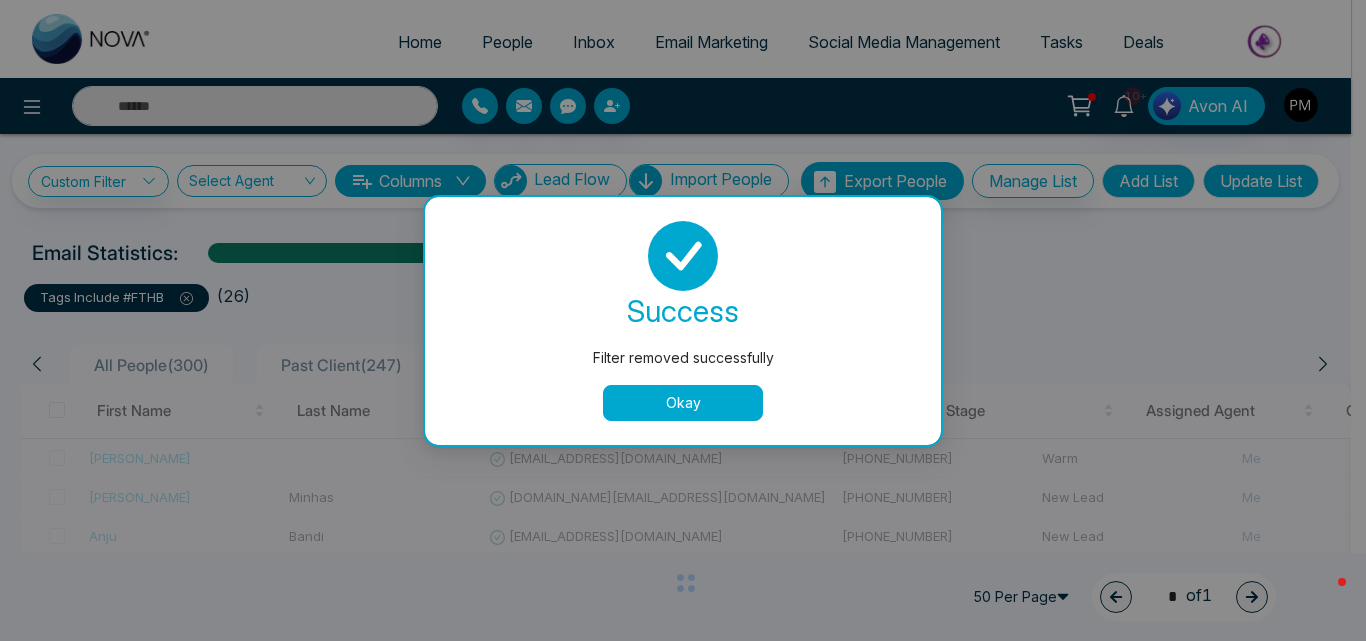 click on "Filter removed successfully success Filter removed successfully   Okay" at bounding box center [683, 320] 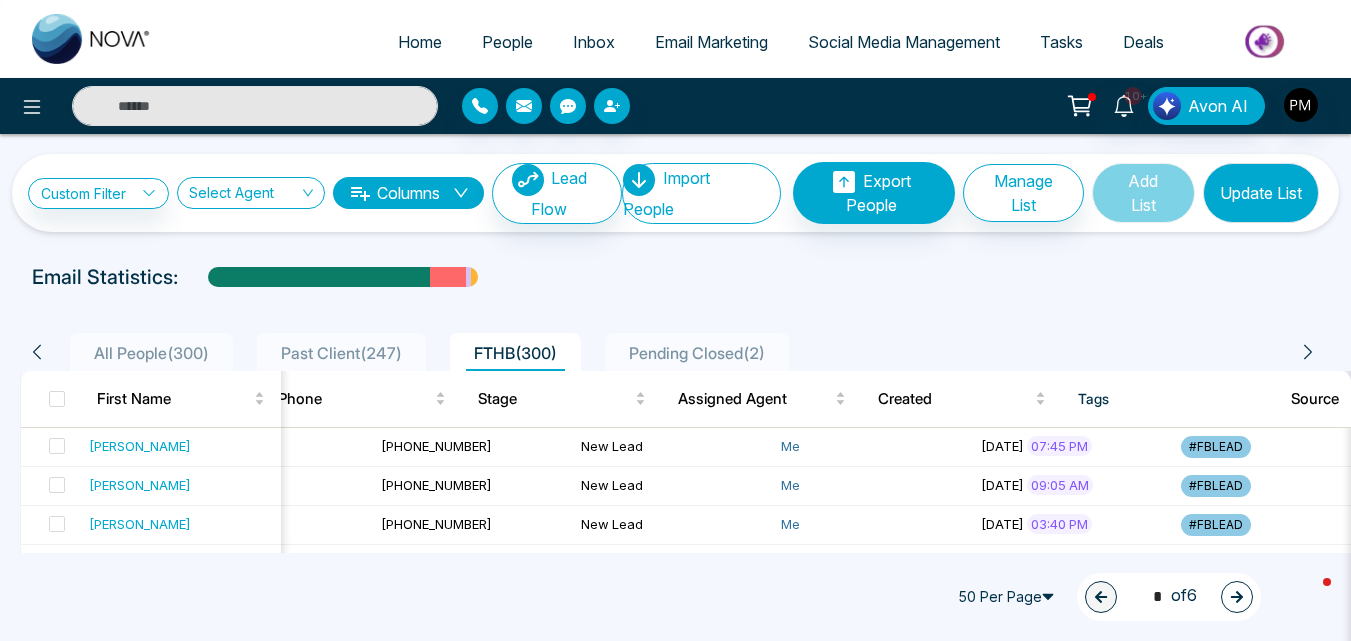 click 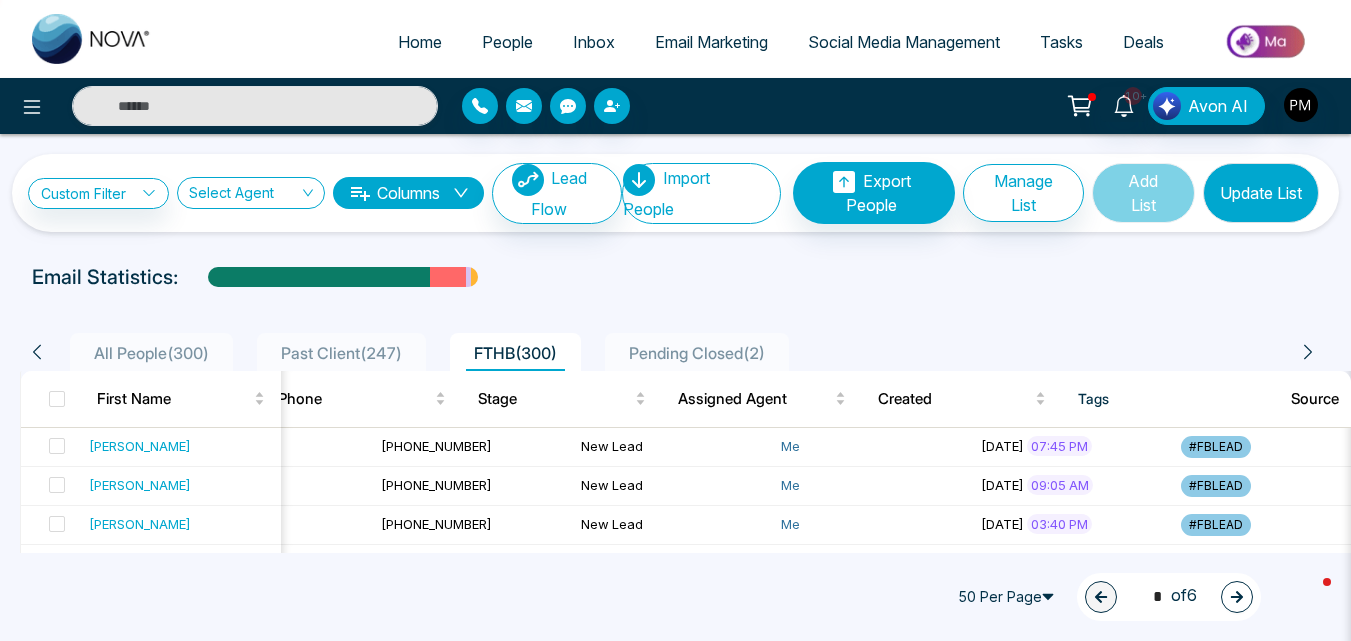 click 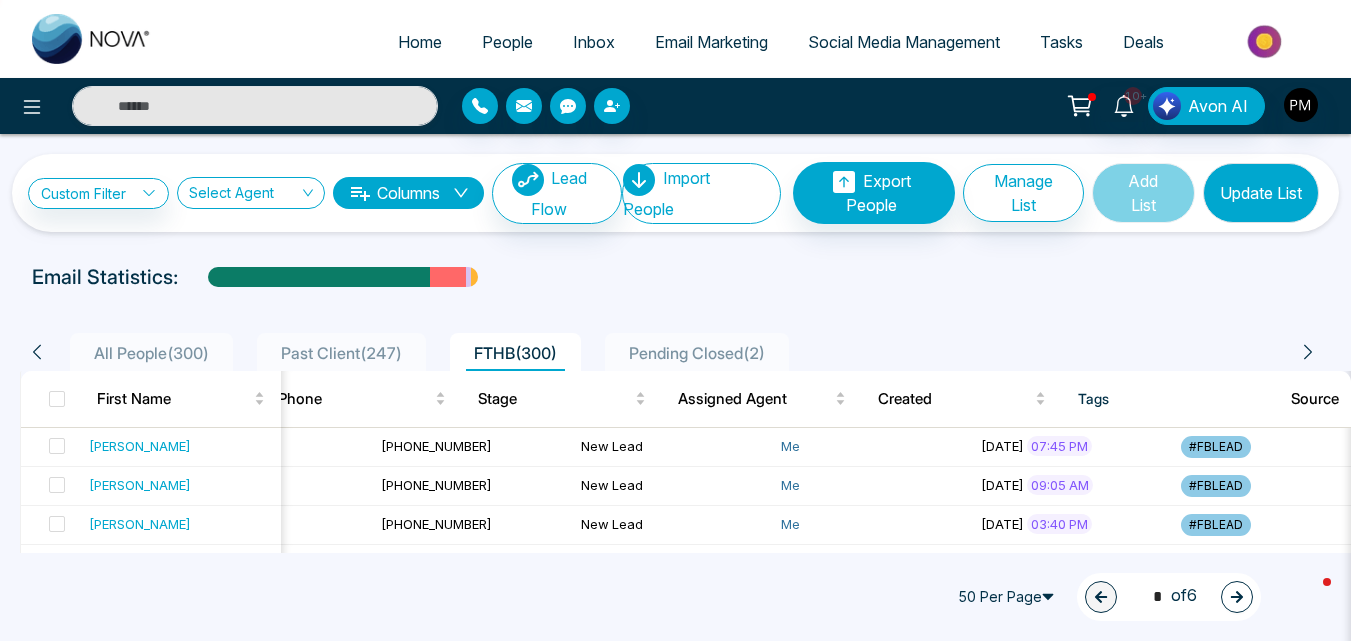 click on "People" at bounding box center (507, 42) 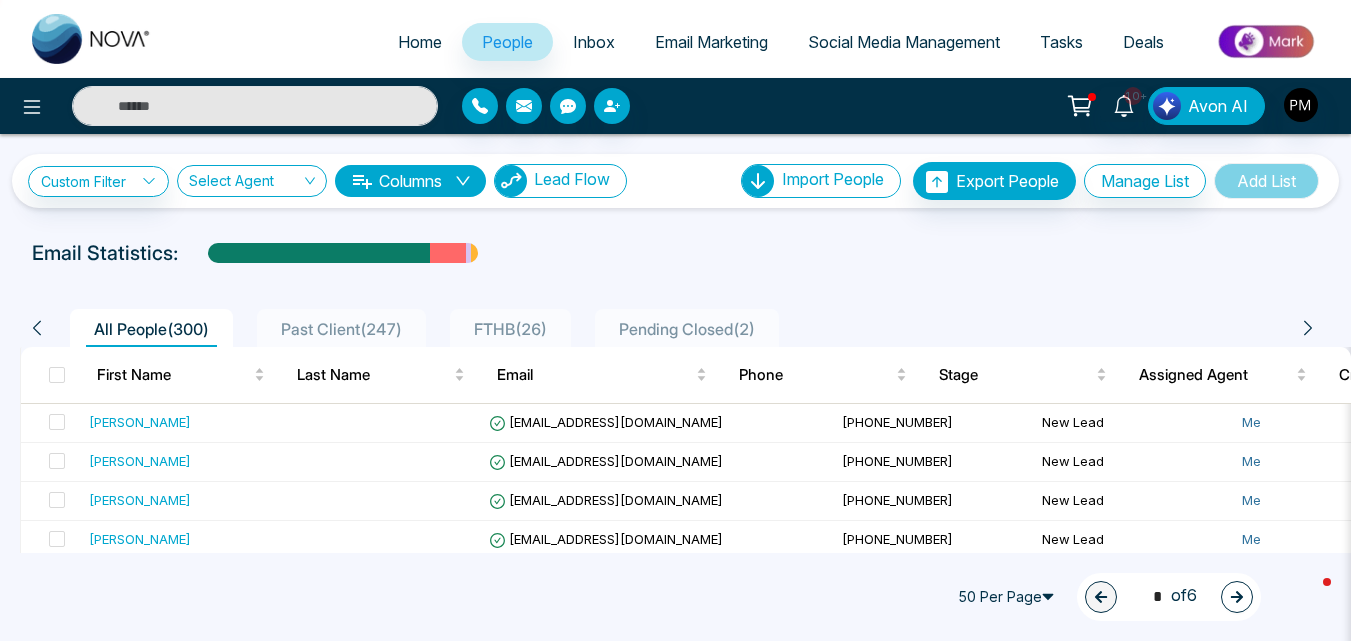 click on "Lead Flow" at bounding box center [560, 181] 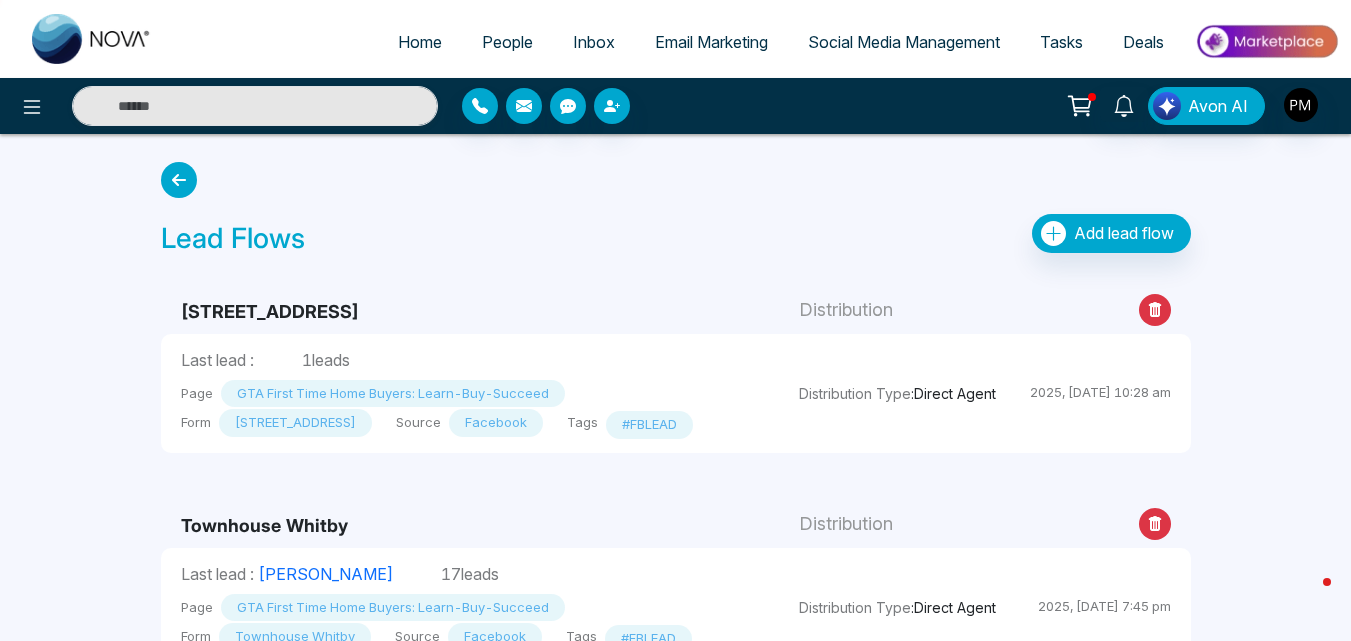 click 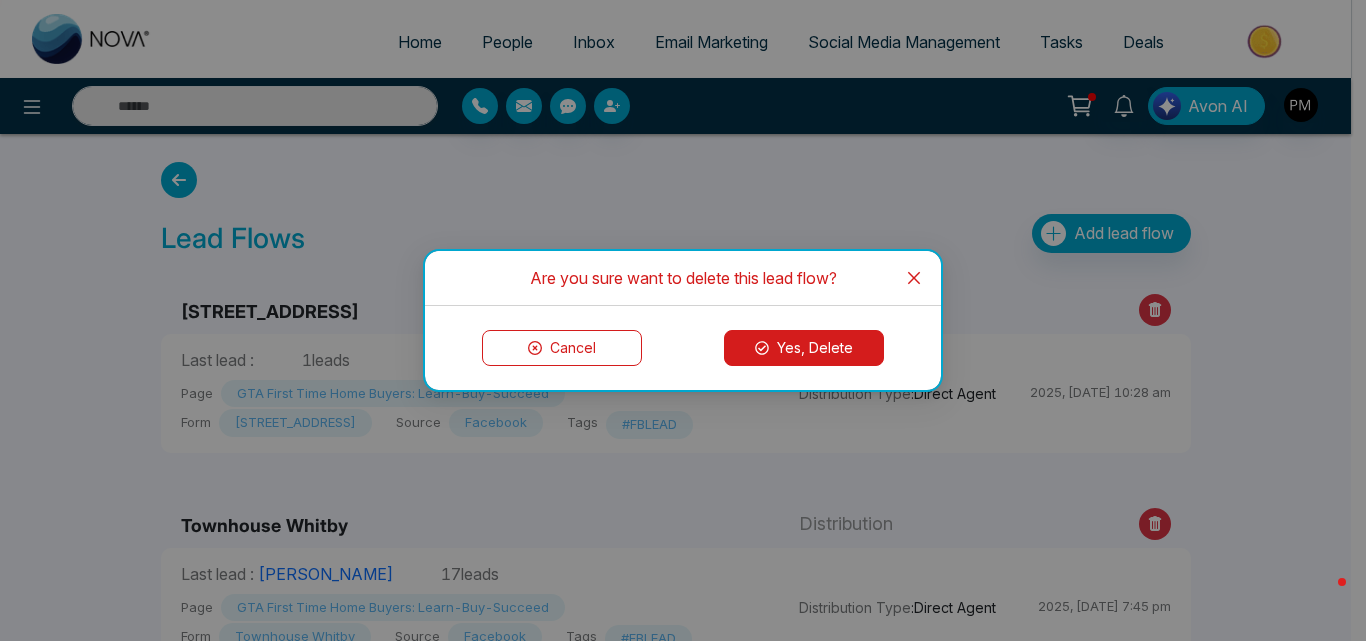 click on "Yes, Delete" at bounding box center [804, 348] 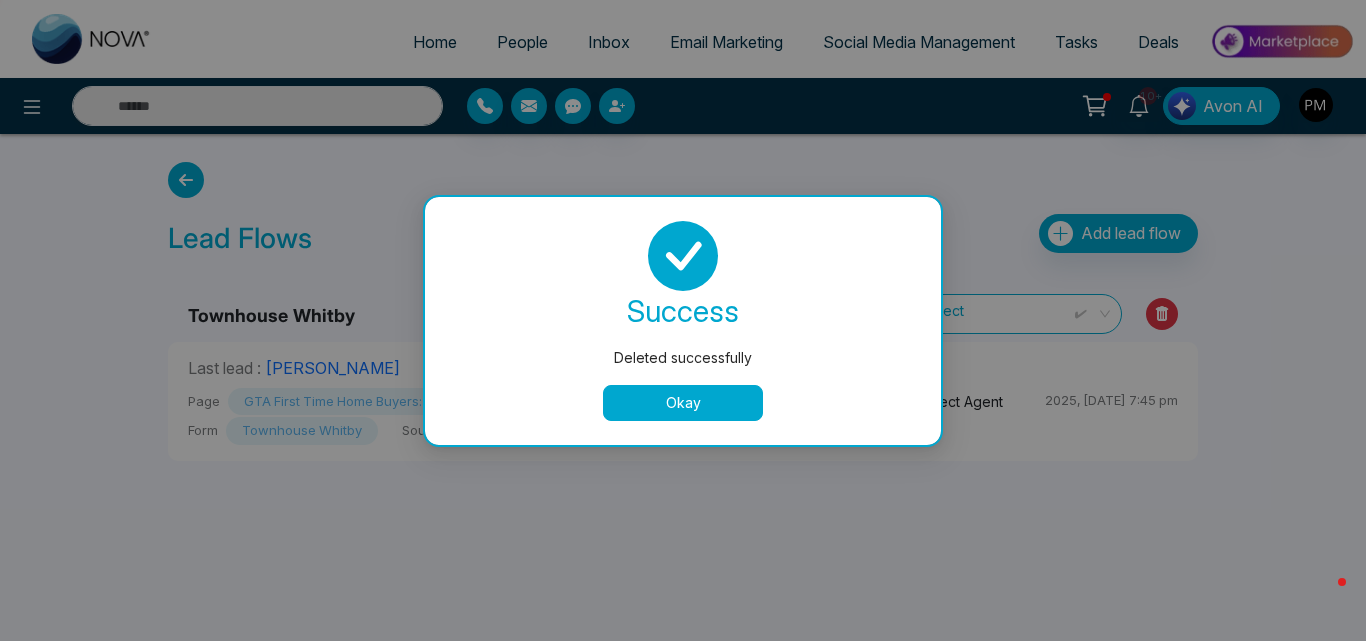 click on "Okay" at bounding box center [683, 403] 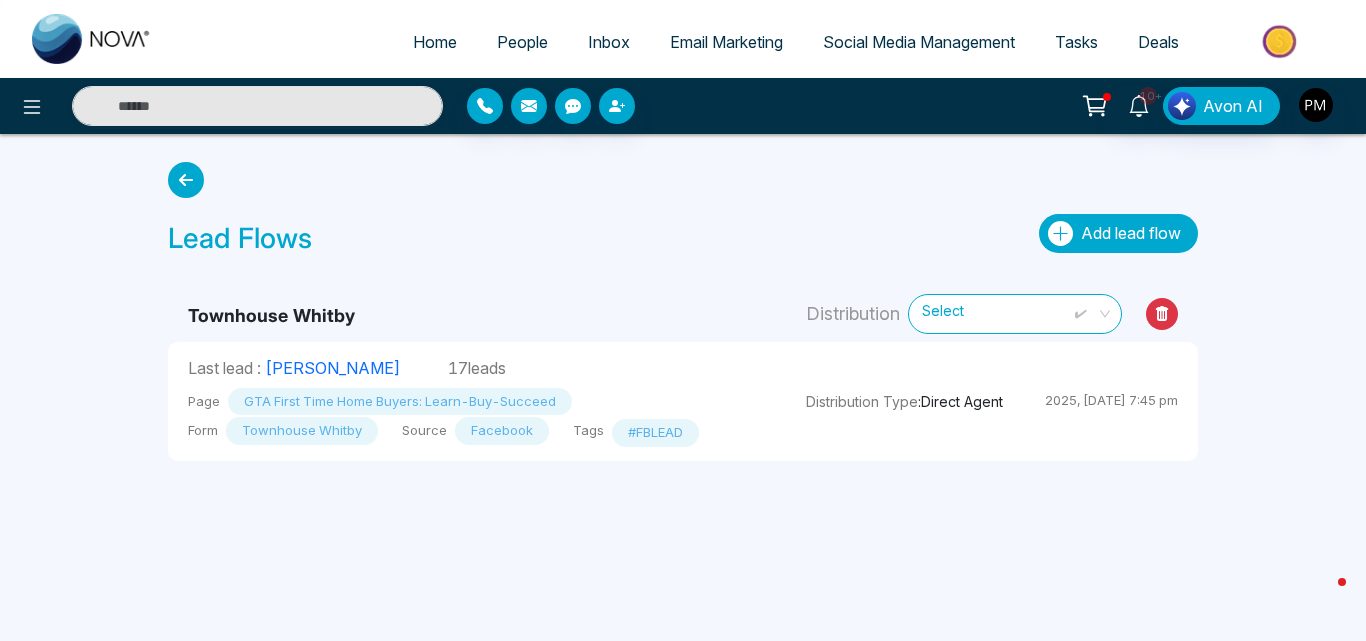 click on "Add lead flow" at bounding box center [1131, 233] 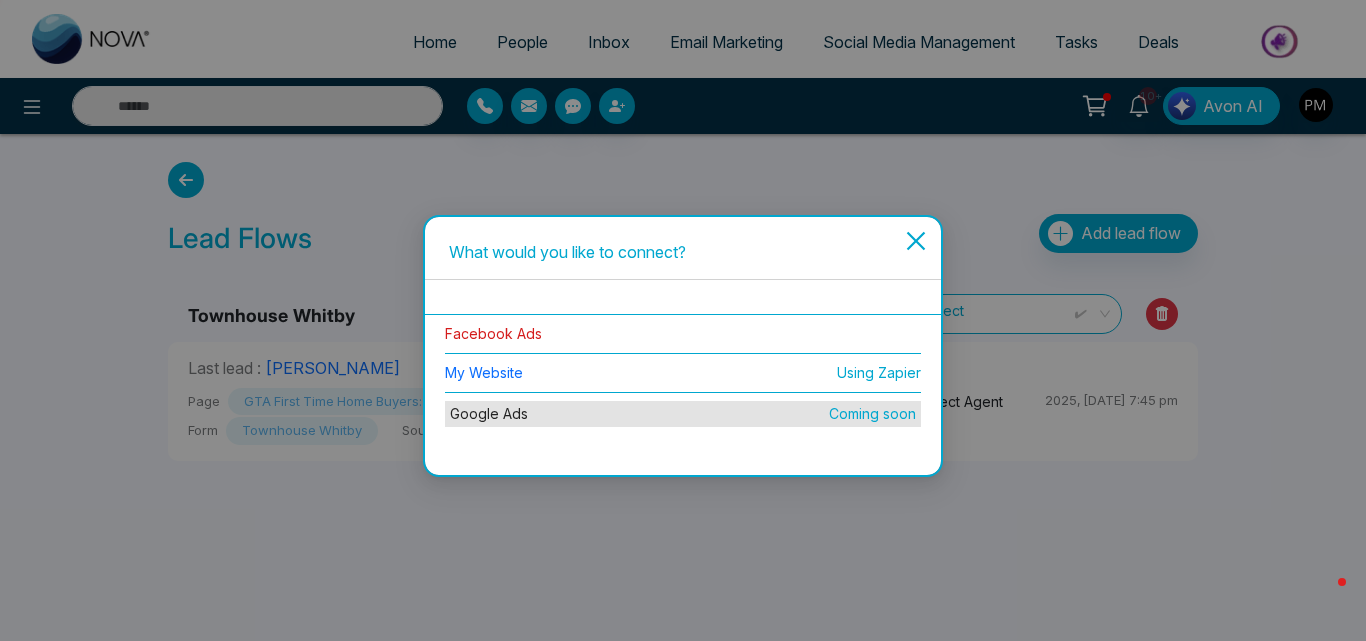 click on "Facebook Ads" at bounding box center [493, 333] 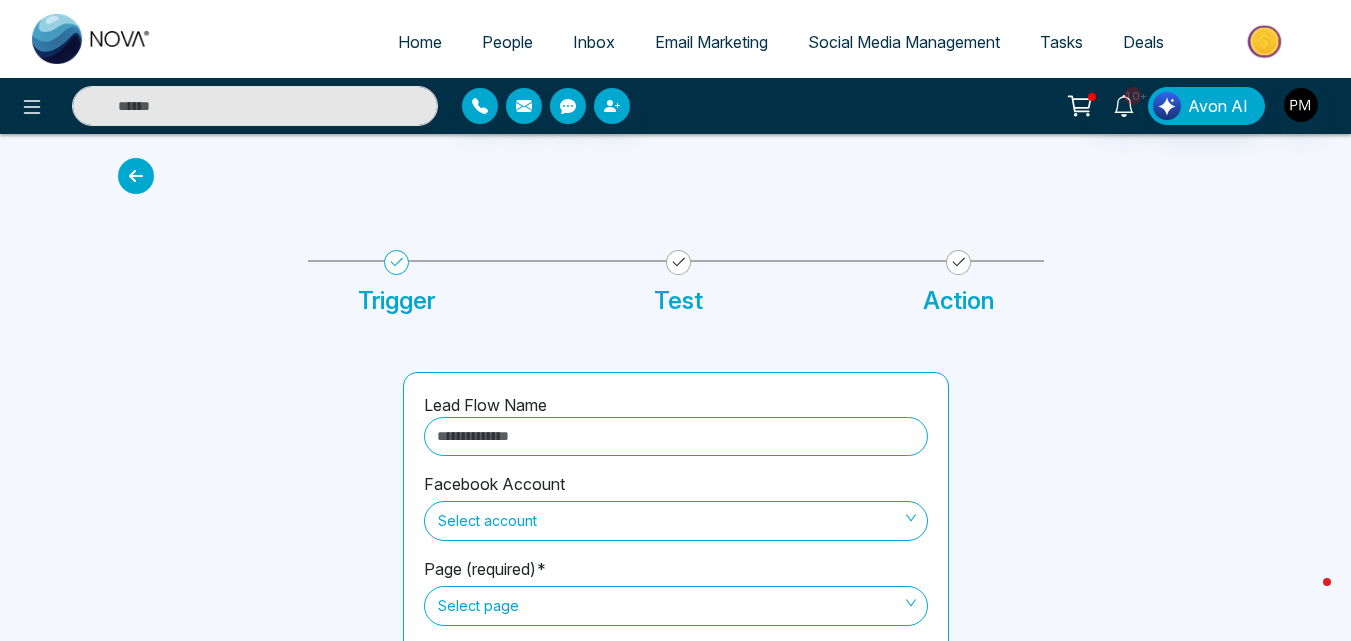 click at bounding box center (676, 436) 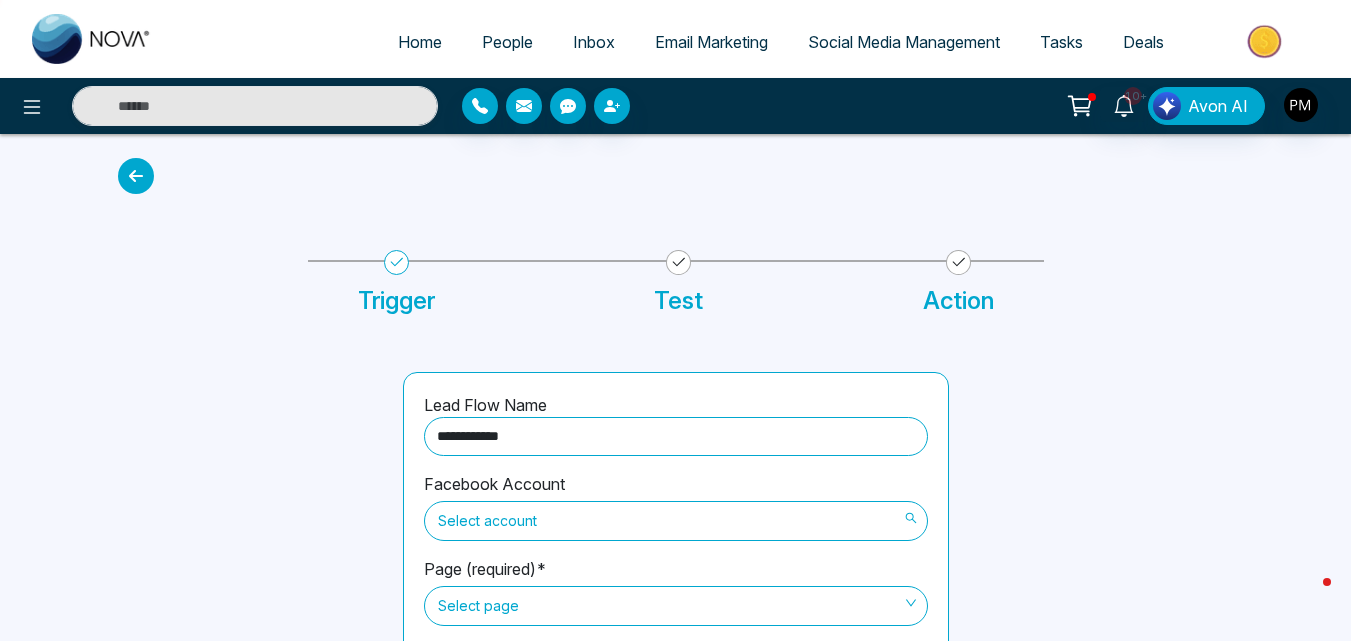 click on "Select account" at bounding box center (676, 521) 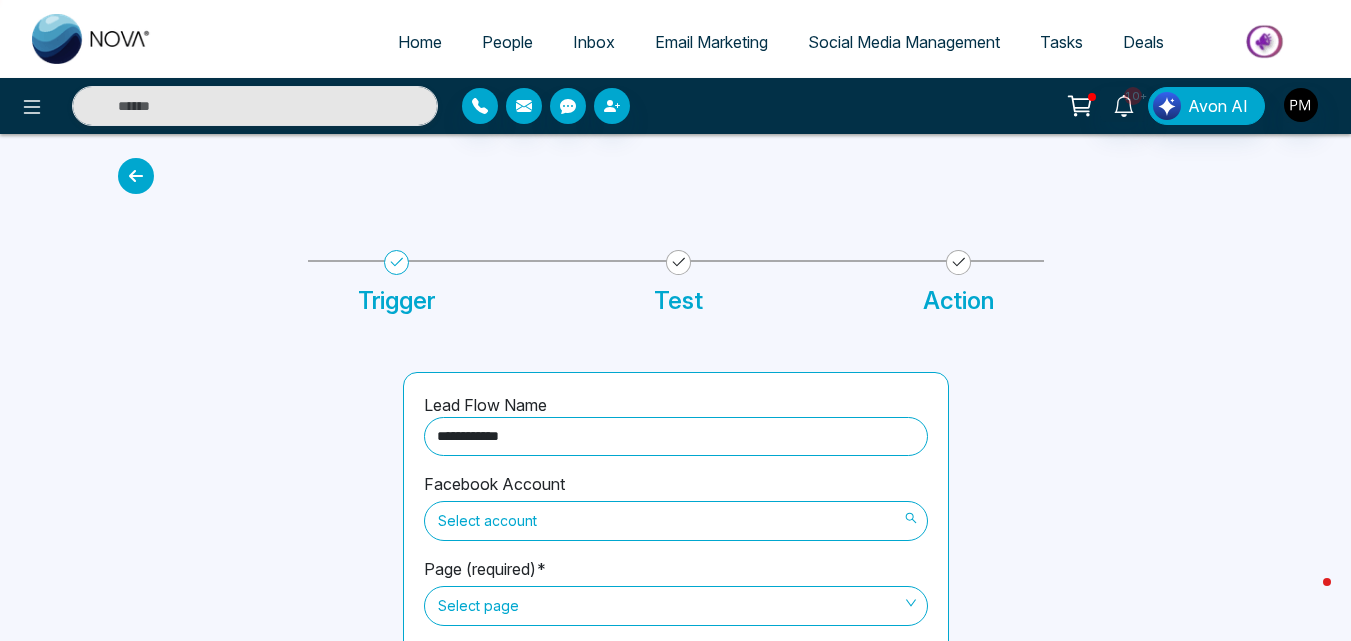 type on "**********" 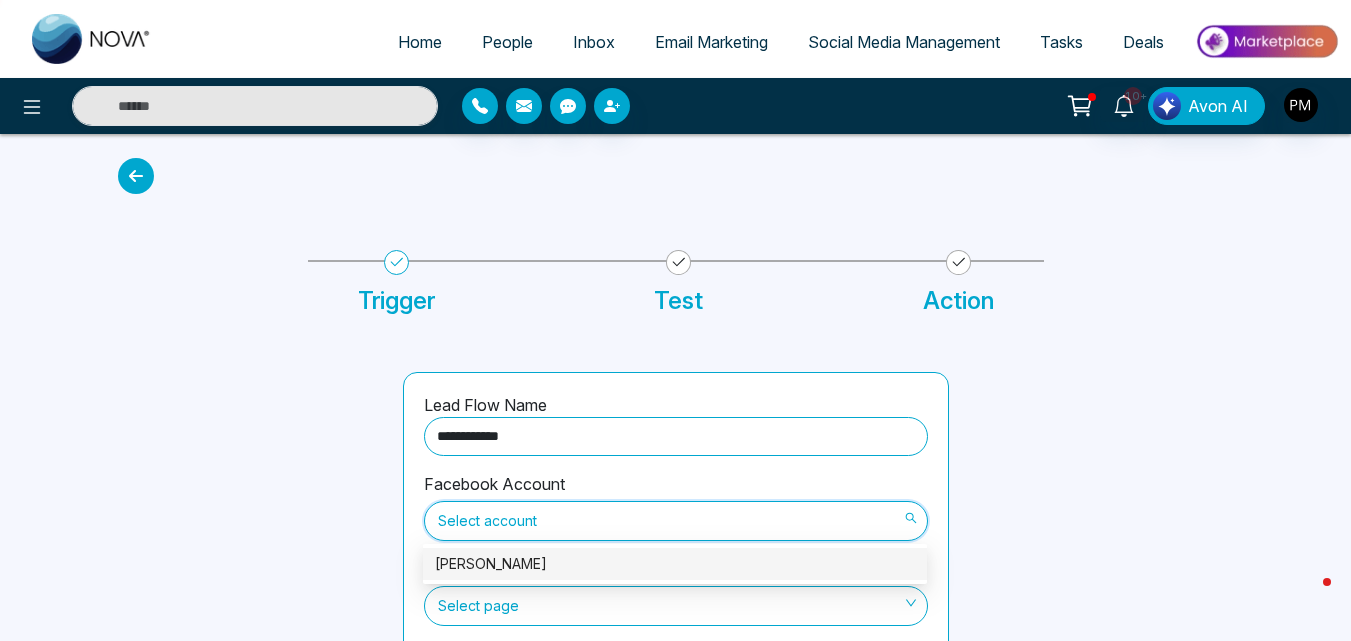 click on "[PERSON_NAME]" at bounding box center [675, 564] 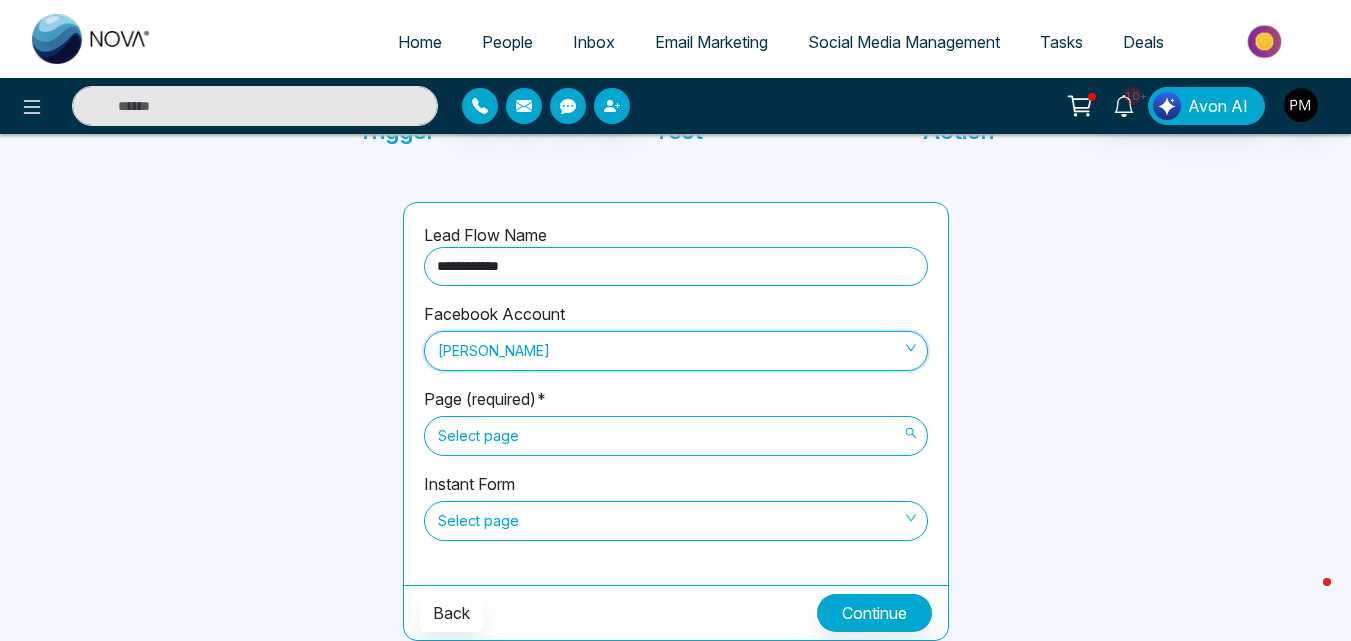 click on "Select page" at bounding box center [676, 436] 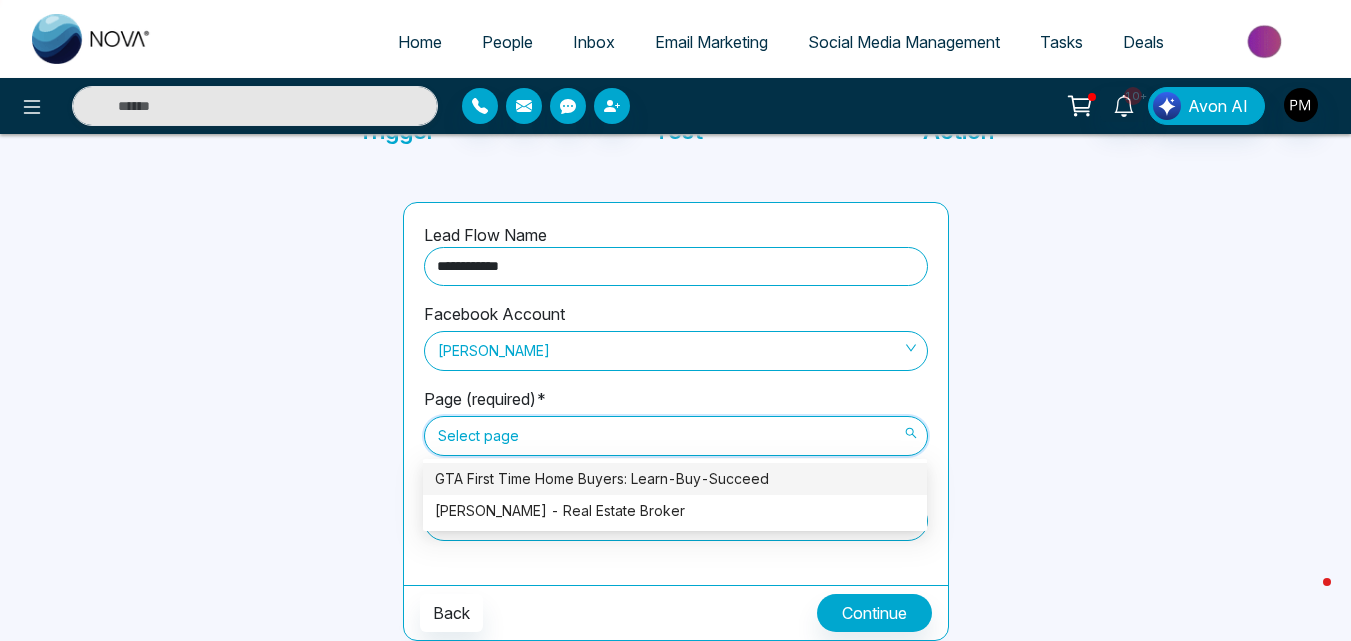 click on "GTA First Time Home Buyers: Learn-Buy-Succeed" at bounding box center [675, 479] 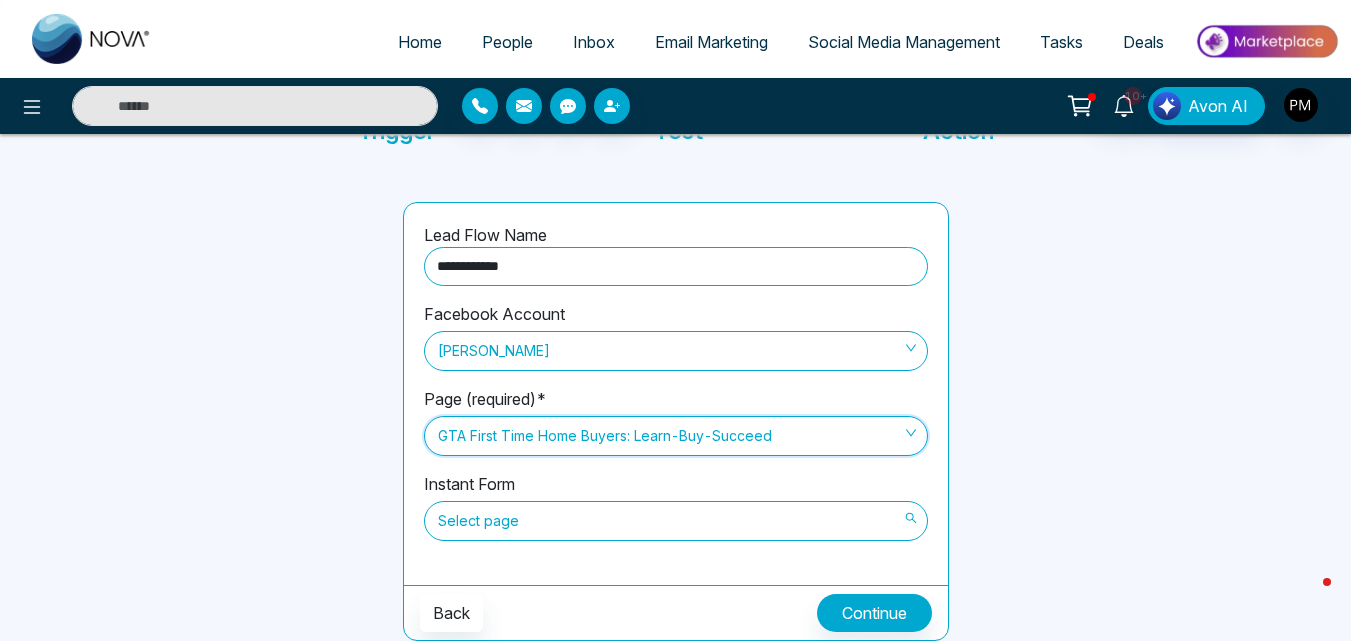 click on "Select page" at bounding box center [676, 521] 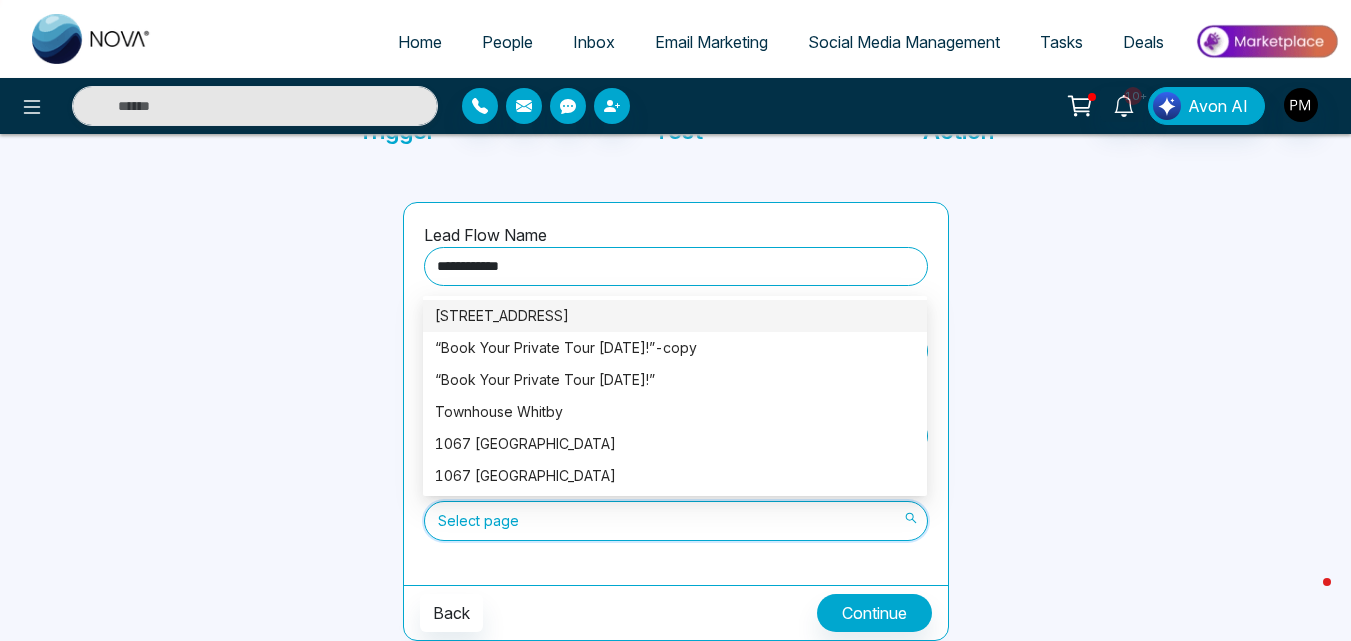click on "[STREET_ADDRESS]" at bounding box center (675, 316) 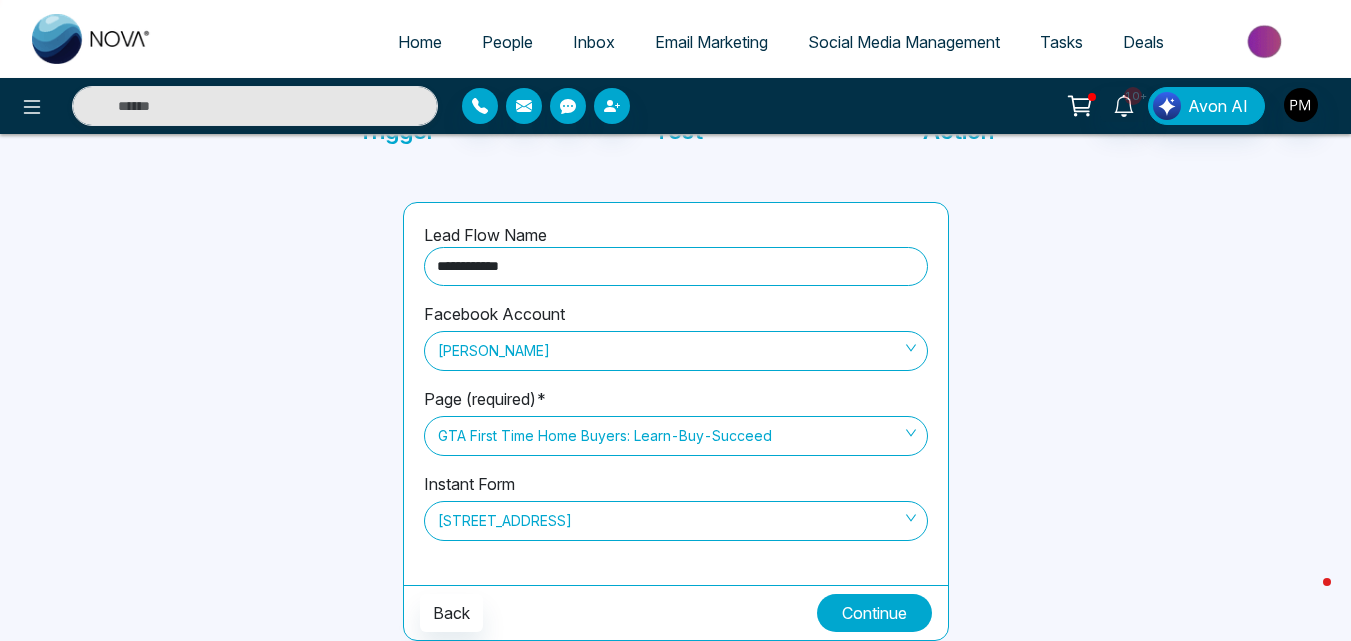 click on "Continue" at bounding box center [874, 613] 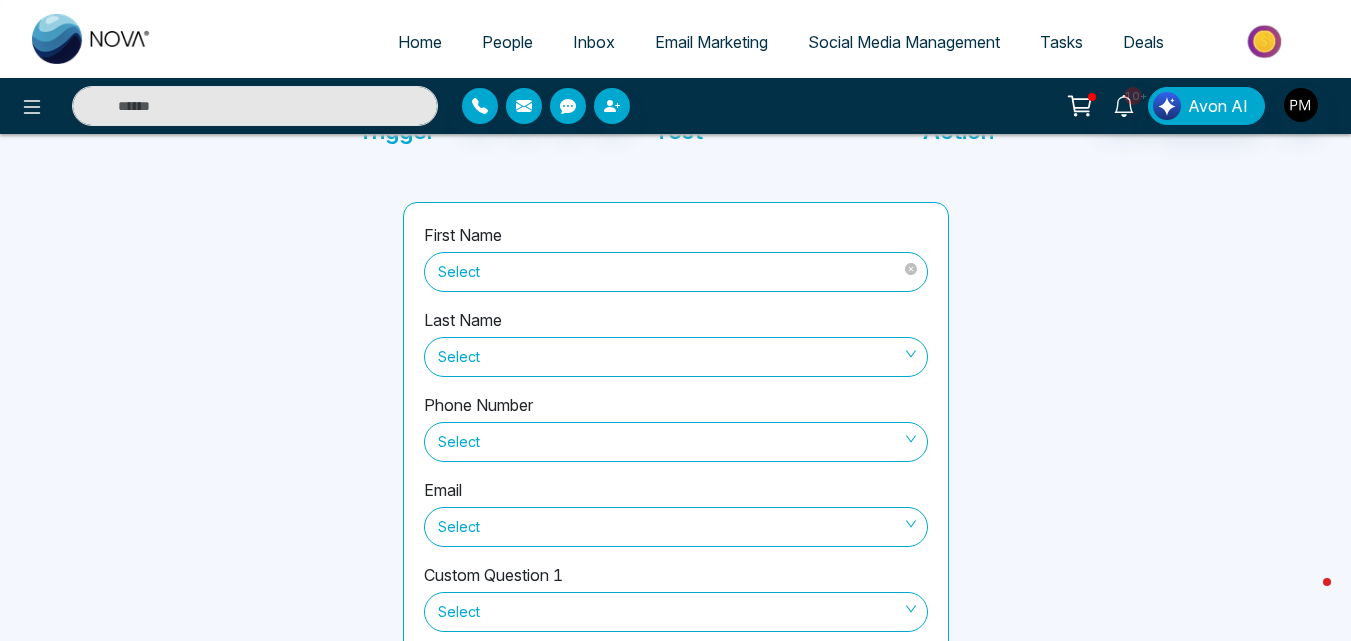 click on "Select" at bounding box center [676, 272] 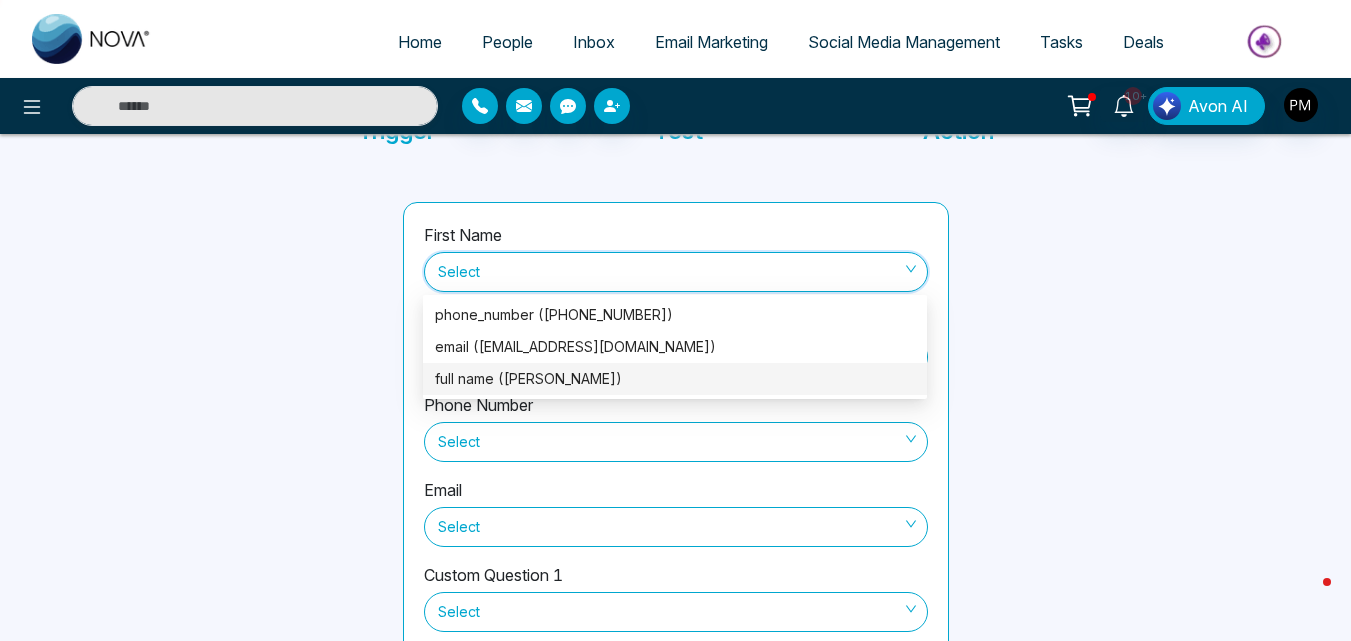 click on "full name ([PERSON_NAME])" at bounding box center (675, 379) 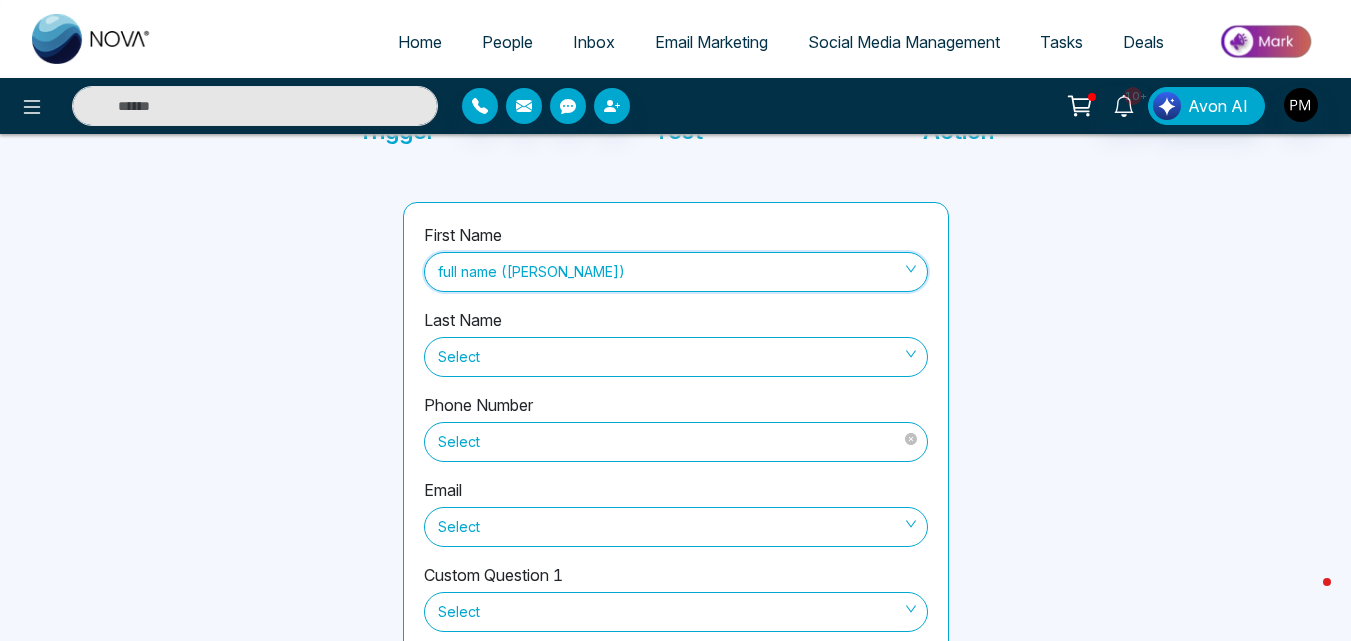 click on "Select" at bounding box center (676, 442) 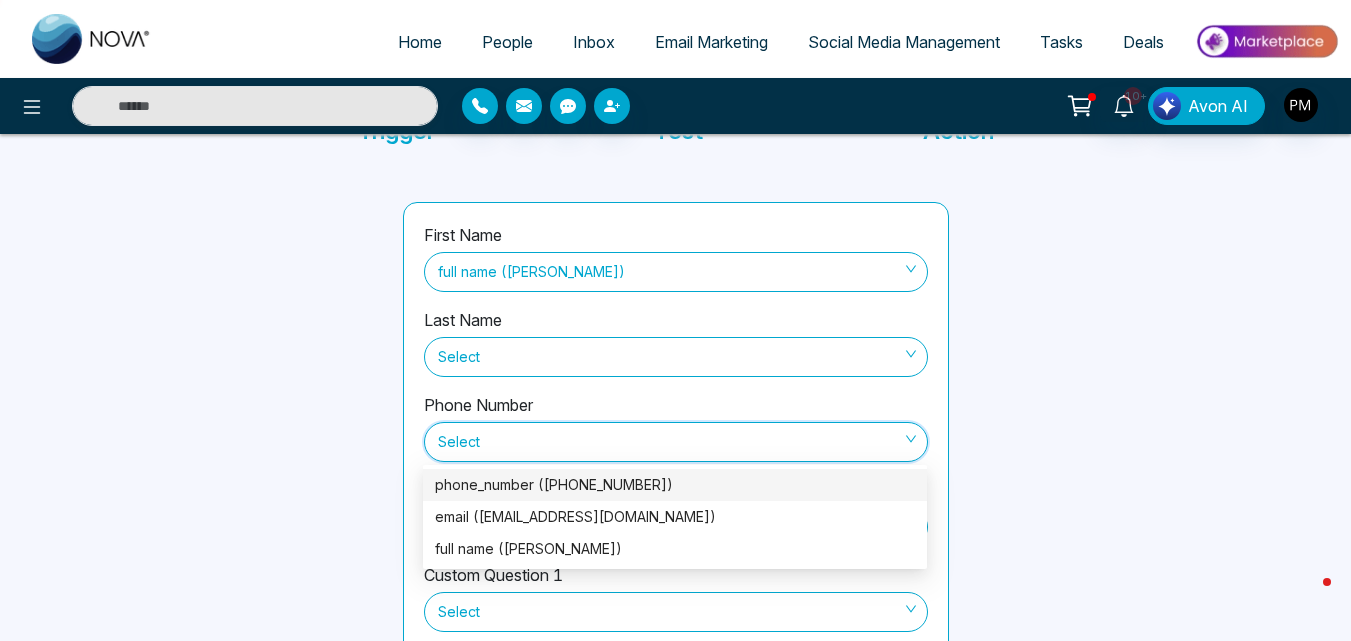 click on "phone_number ([PHONE_NUMBER])" at bounding box center (675, 485) 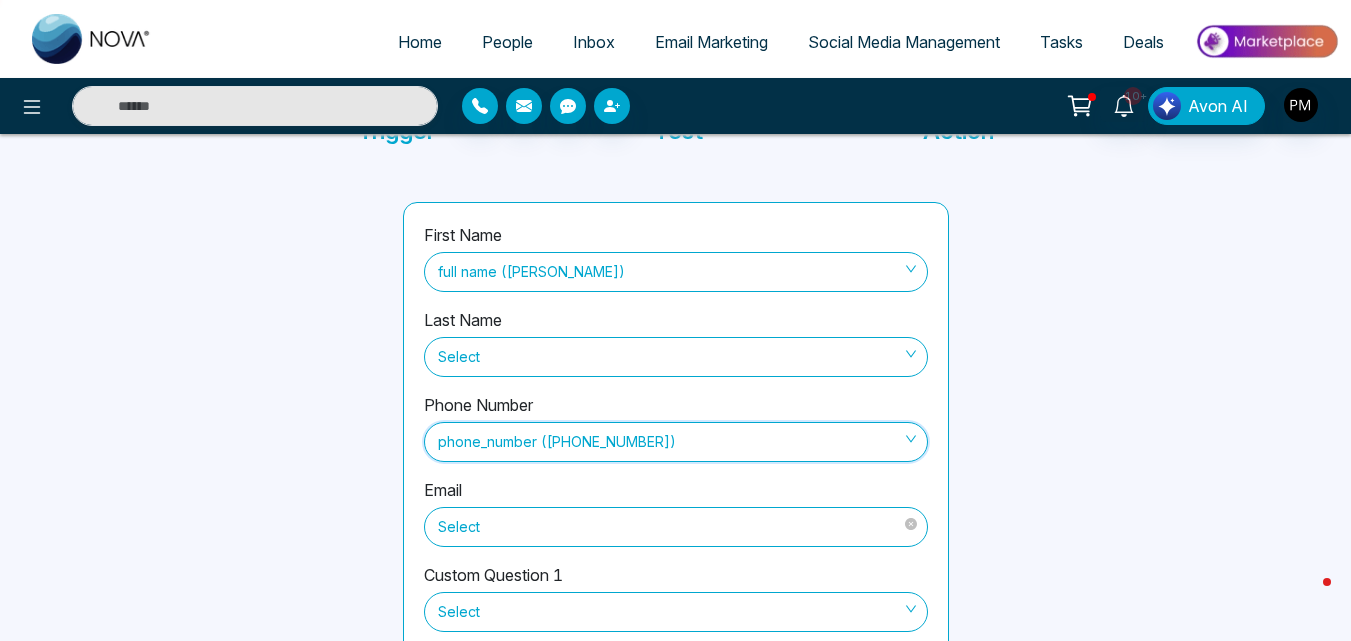 click on "Select" at bounding box center (676, 527) 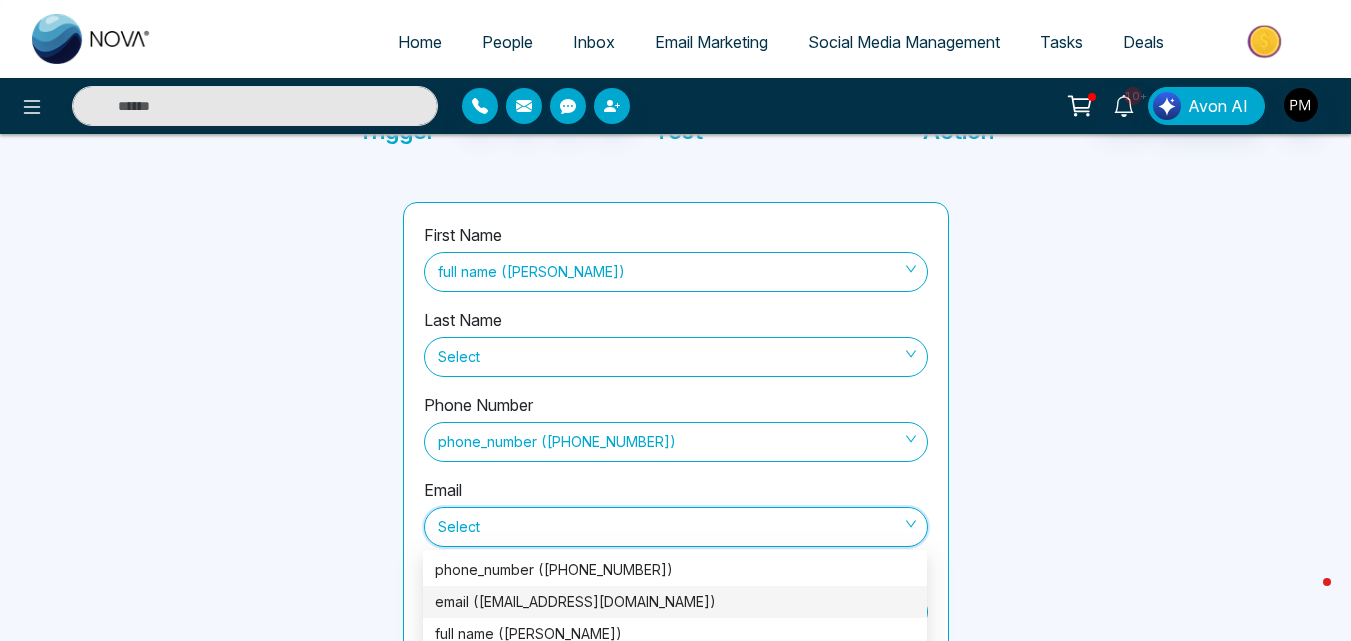 click on "email ([EMAIL_ADDRESS][DOMAIN_NAME])" at bounding box center (675, 602) 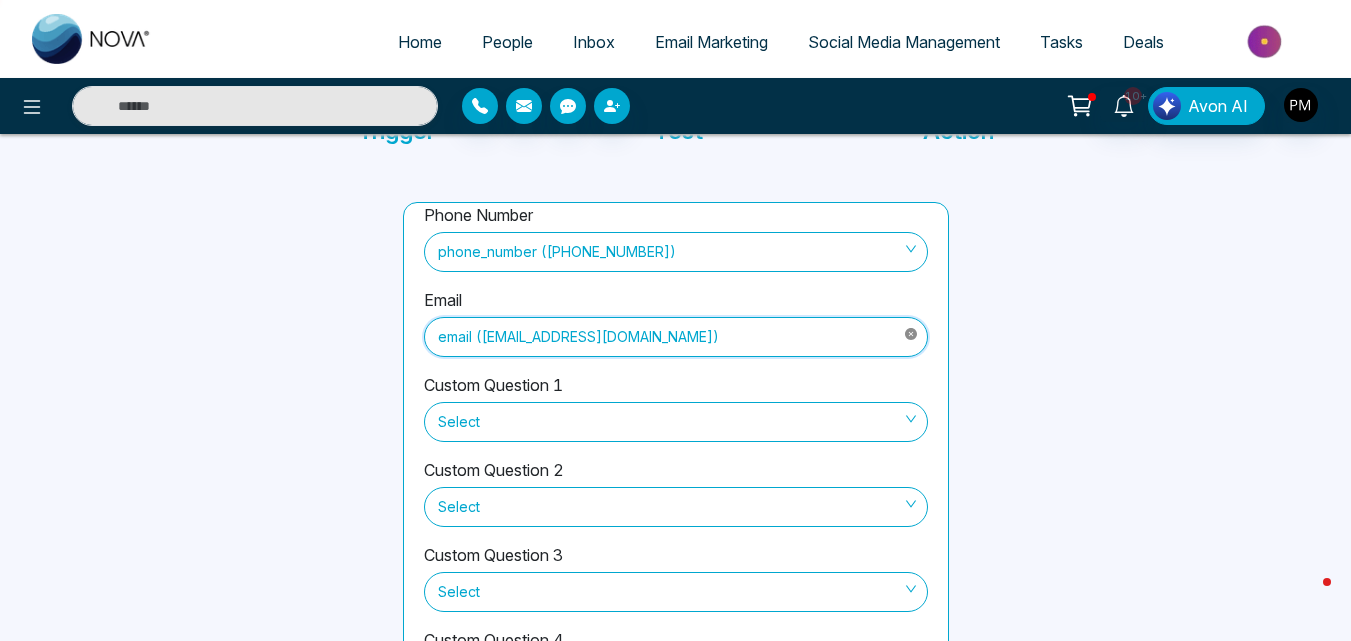 scroll, scrollTop: 220, scrollLeft: 0, axis: vertical 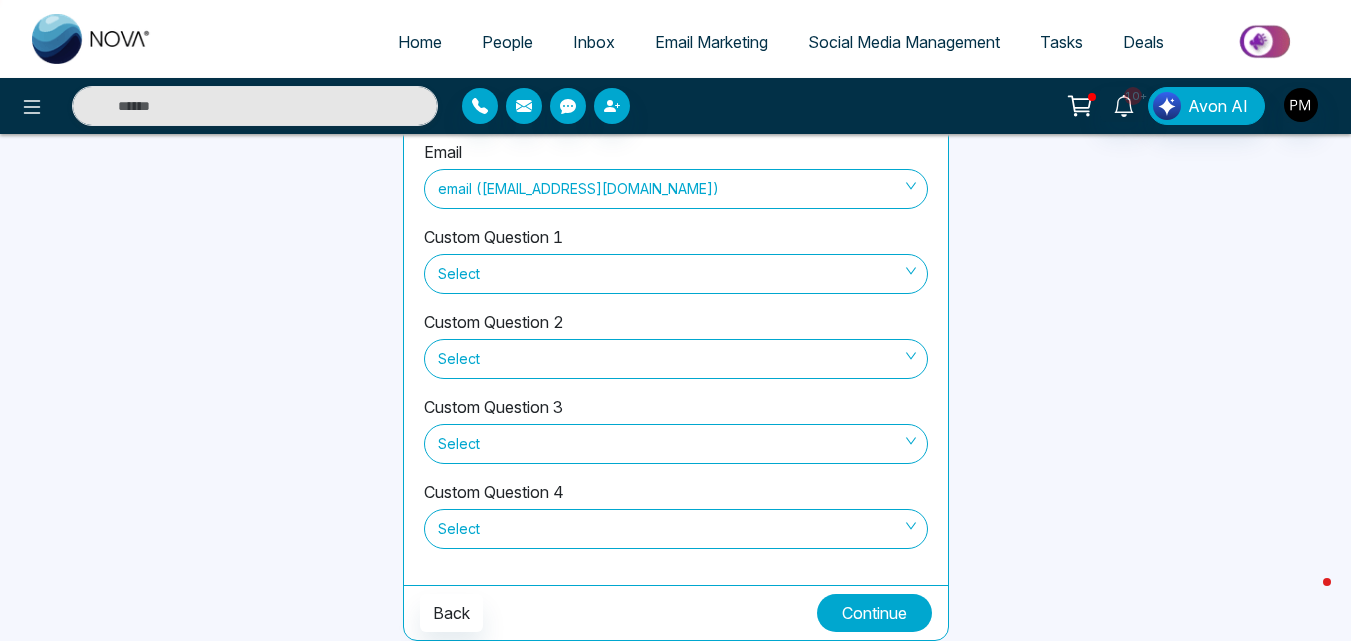 click on "Continue" at bounding box center [874, 613] 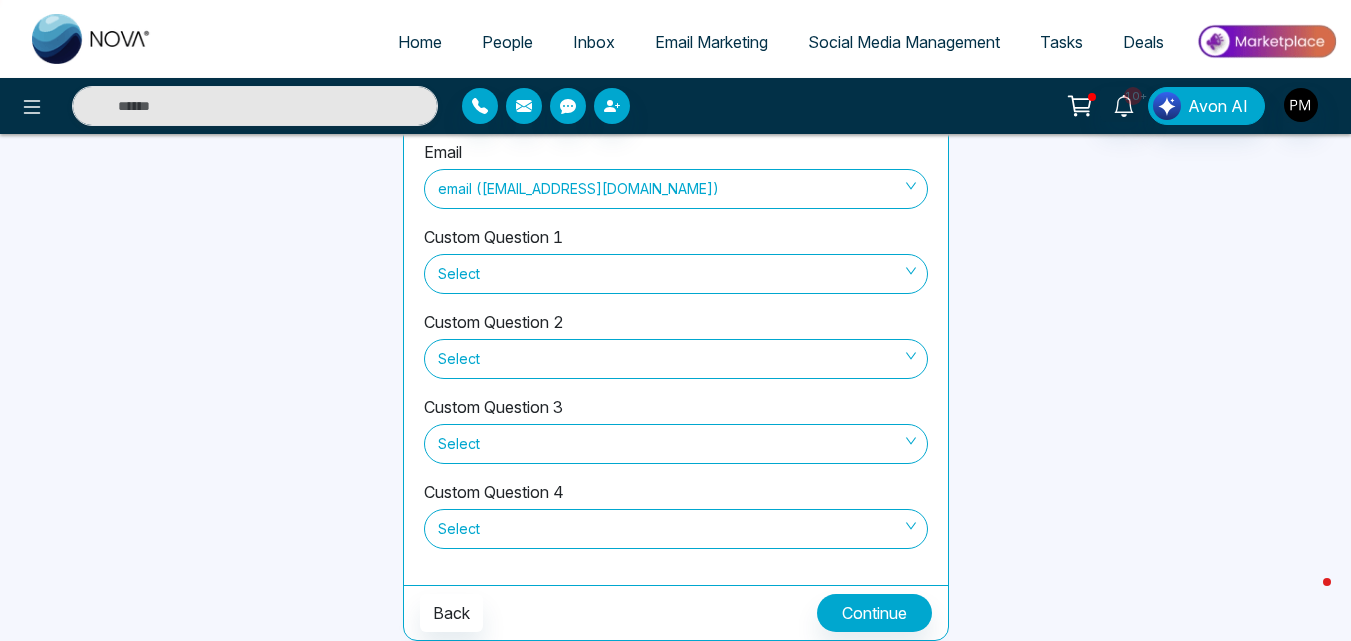 scroll, scrollTop: 147, scrollLeft: 0, axis: vertical 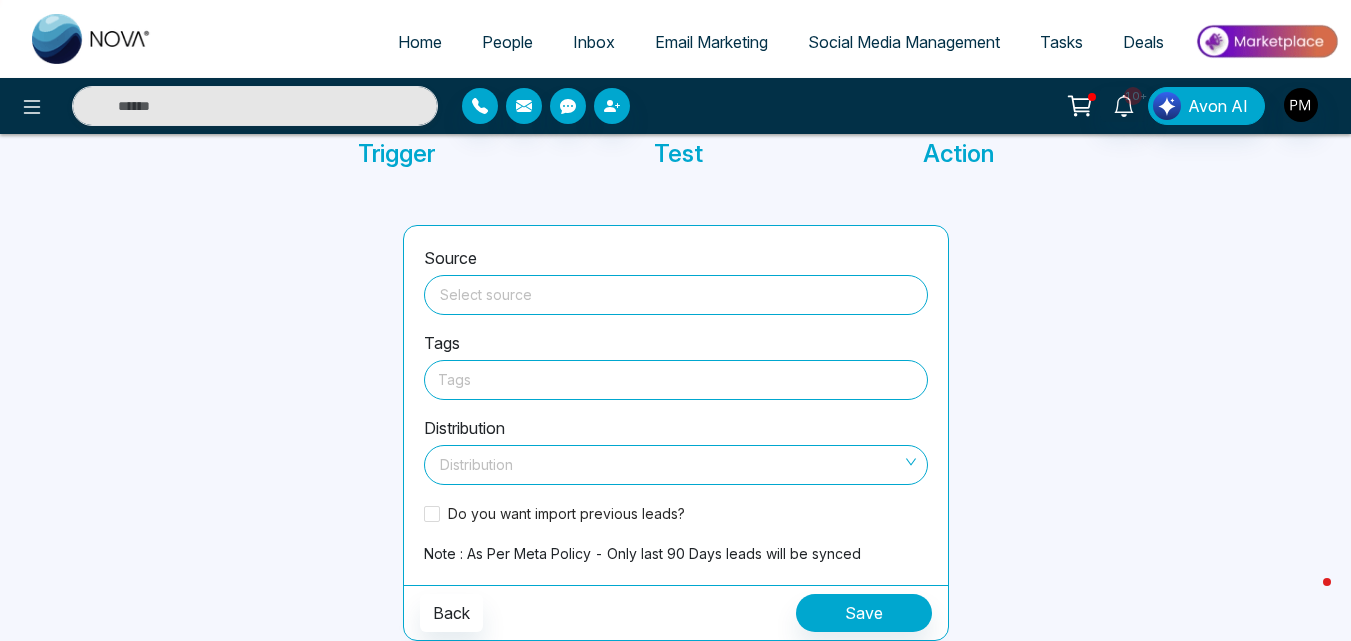 click at bounding box center [676, 291] 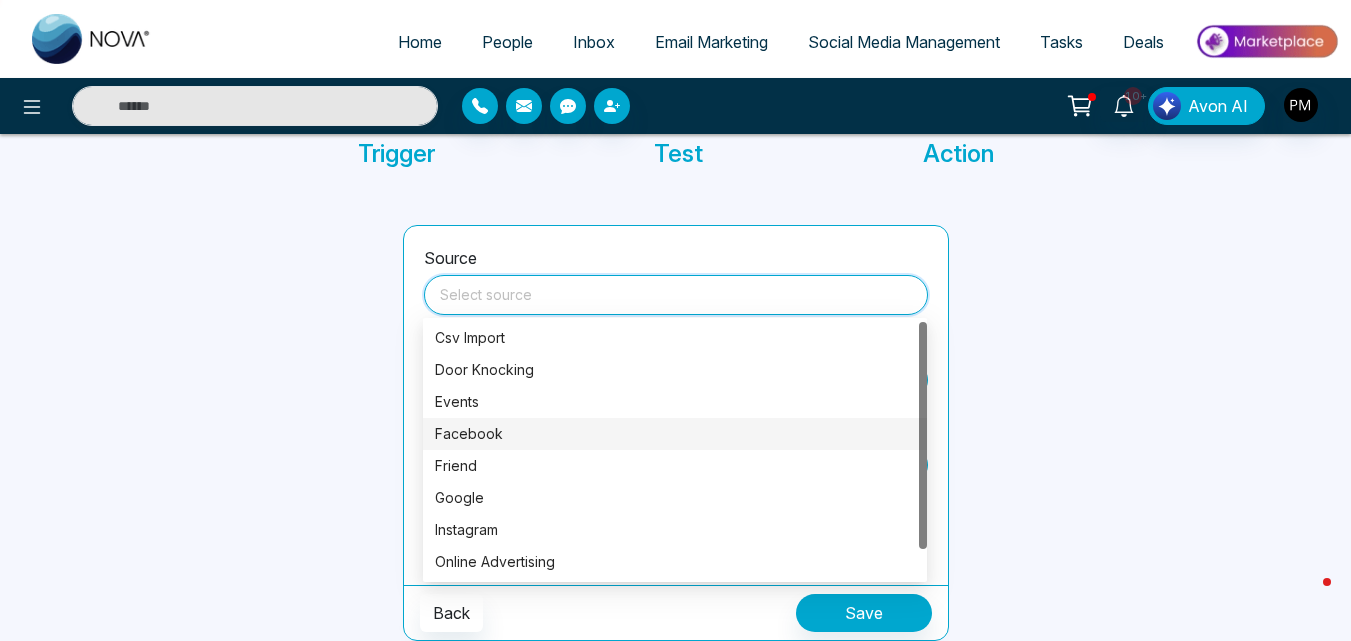 click on "Facebook" at bounding box center [675, 434] 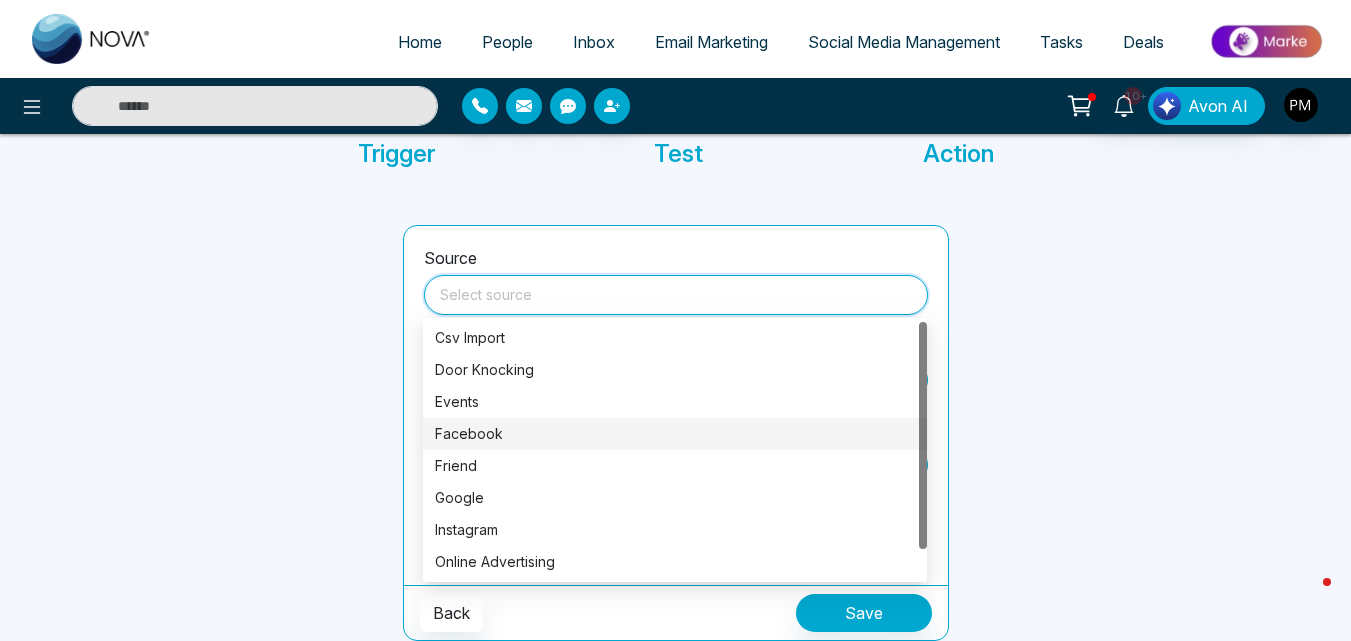 type on "********" 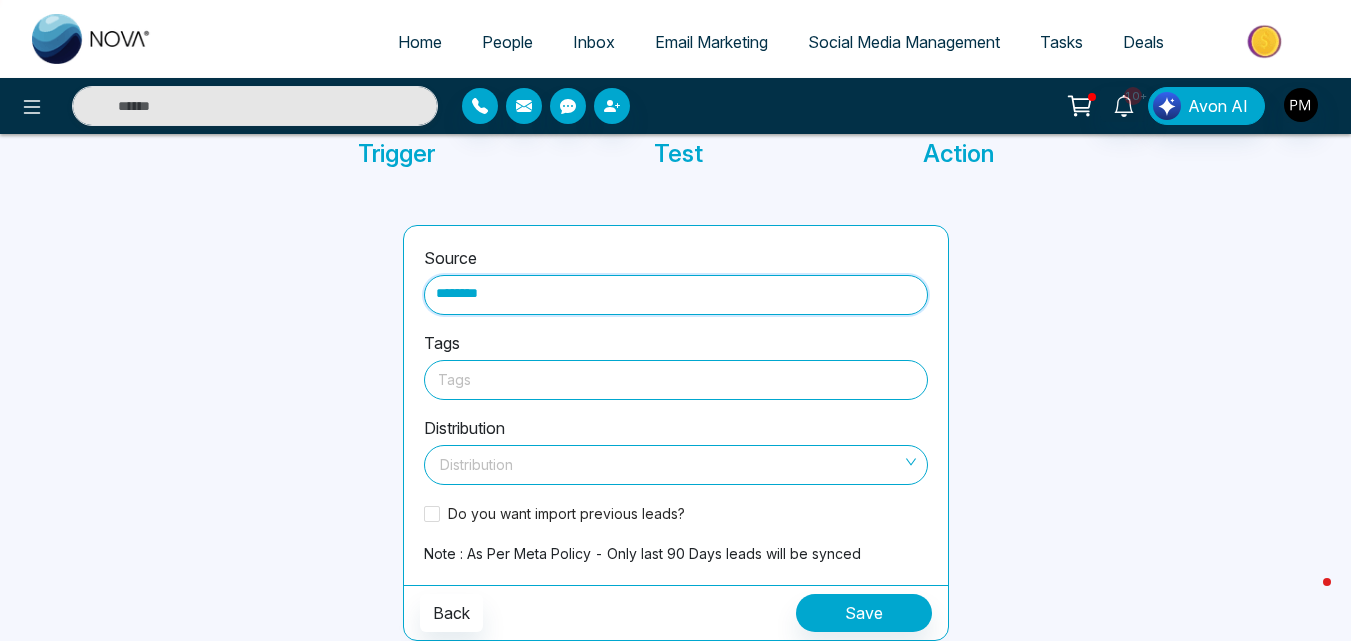 click on "Tags" at bounding box center [676, 380] 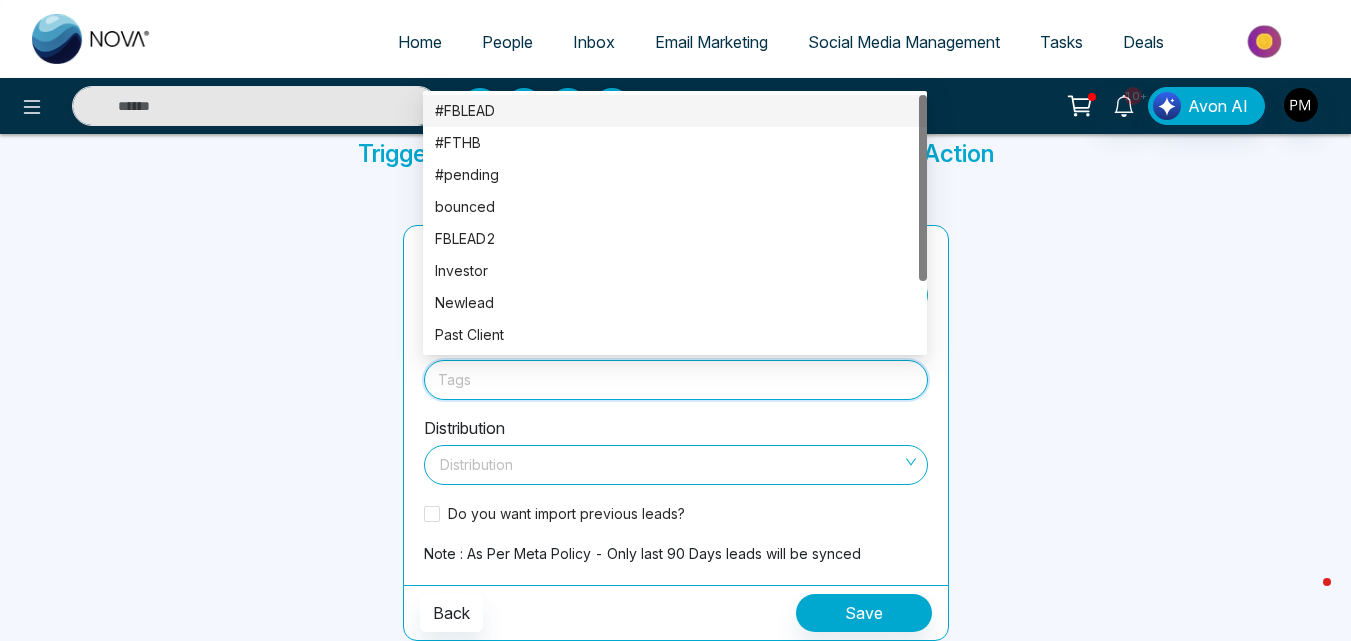 click on "#FBLEAD" at bounding box center [675, 111] 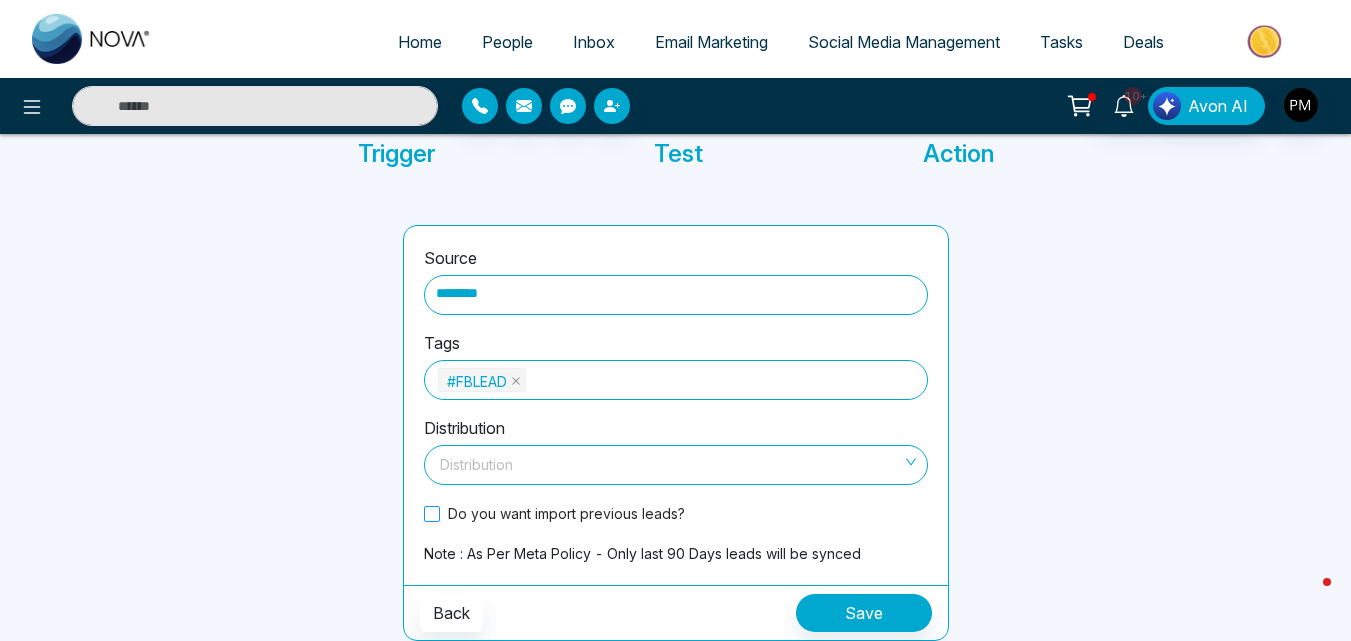 click at bounding box center (432, 514) 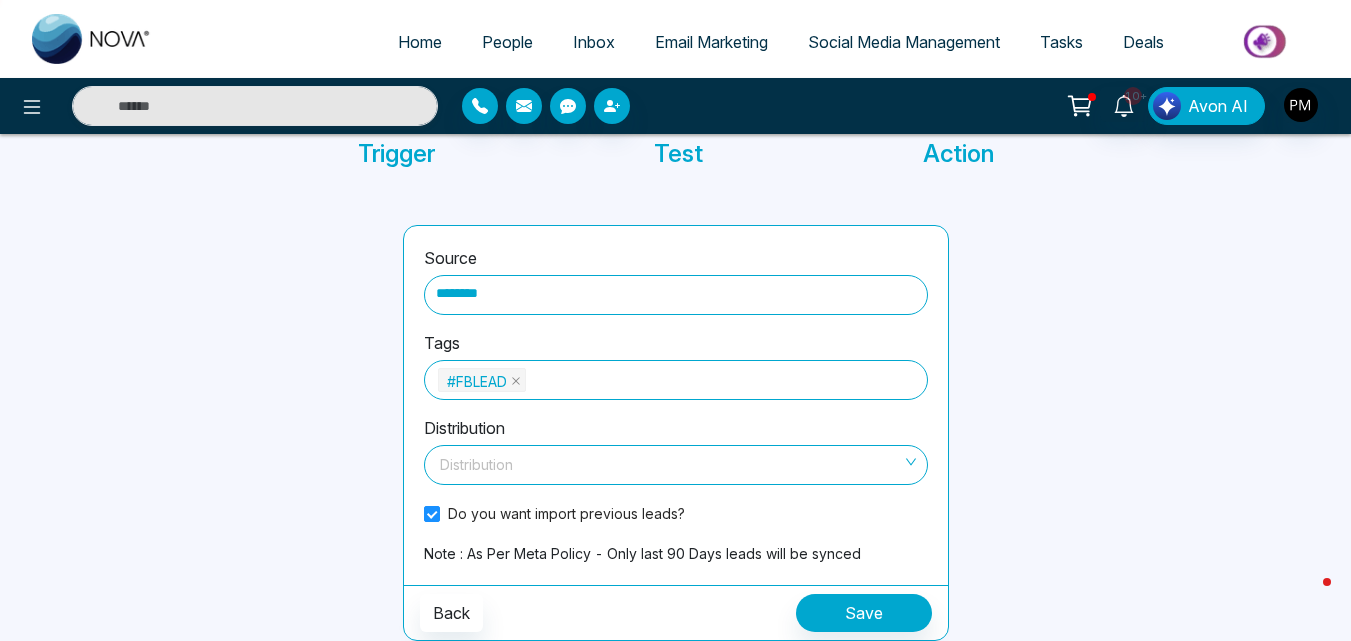 click at bounding box center [669, 461] 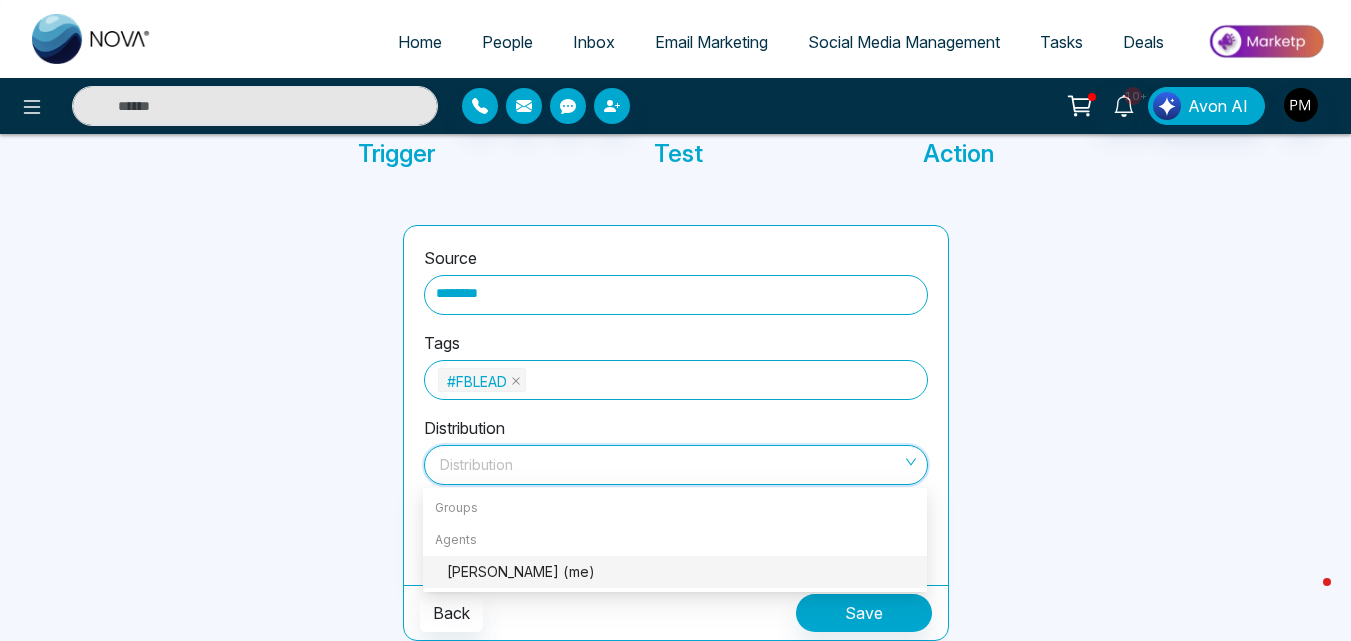 click on "[PERSON_NAME] (me)" at bounding box center [681, 572] 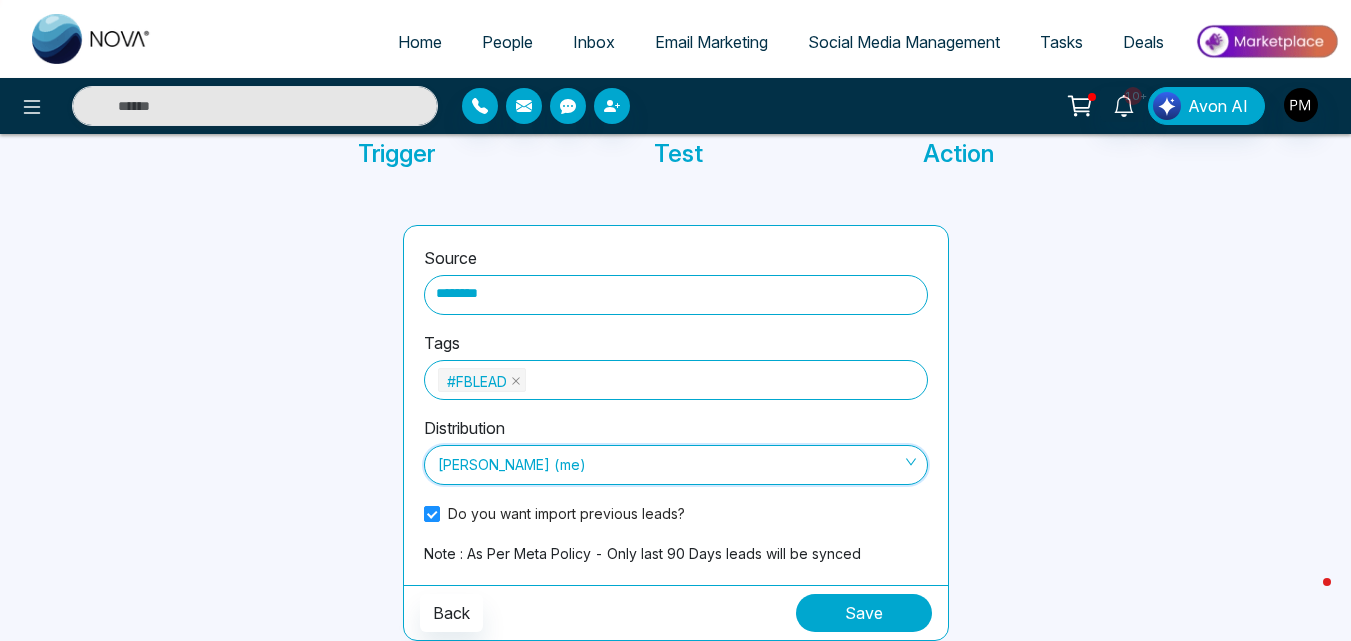 click on "Save" at bounding box center (864, 613) 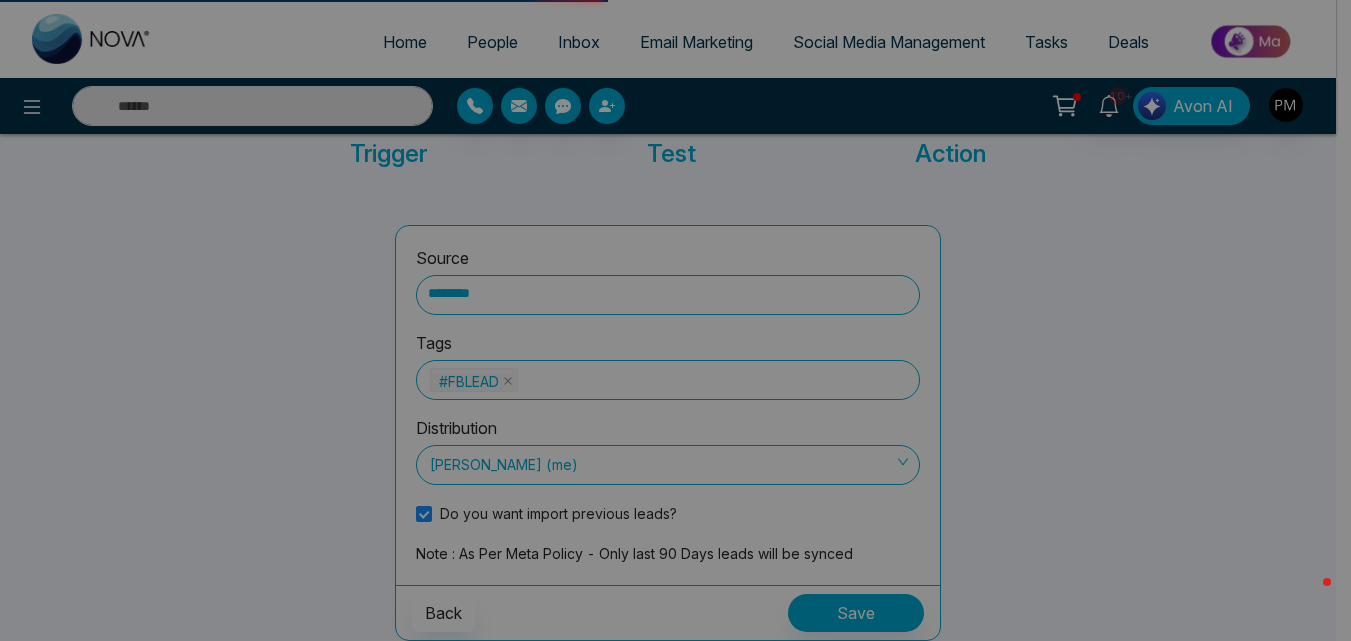 scroll, scrollTop: 0, scrollLeft: 0, axis: both 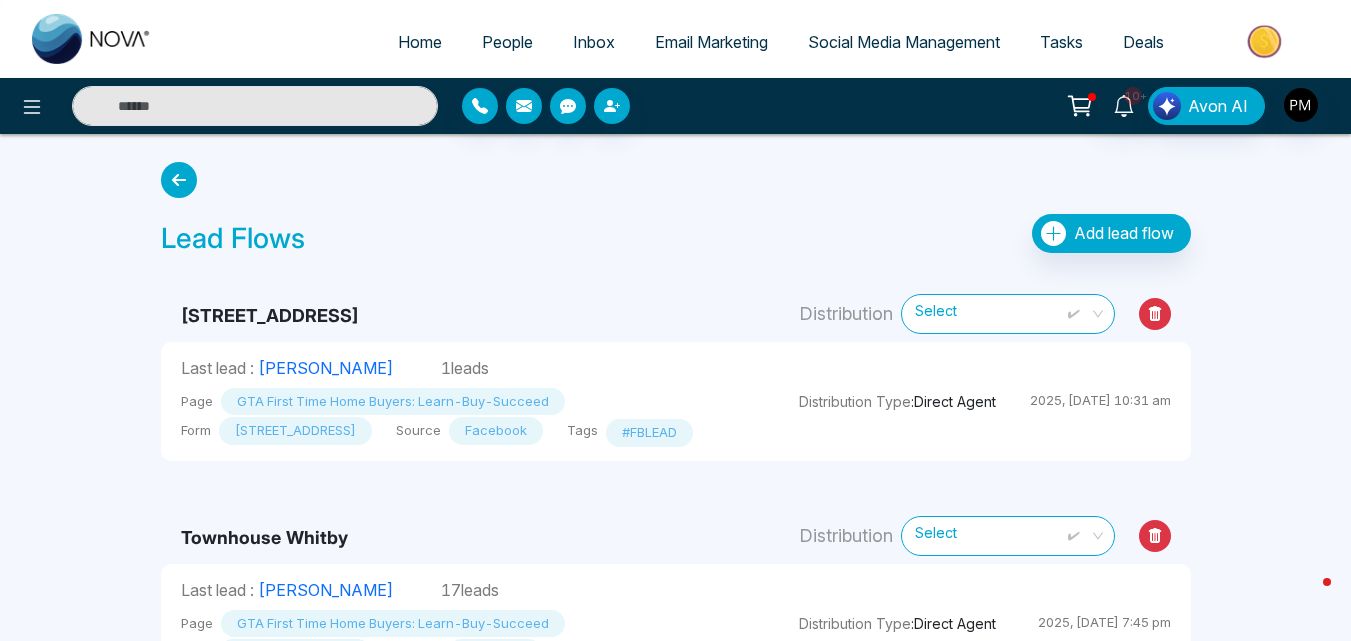 click on "People" at bounding box center (507, 42) 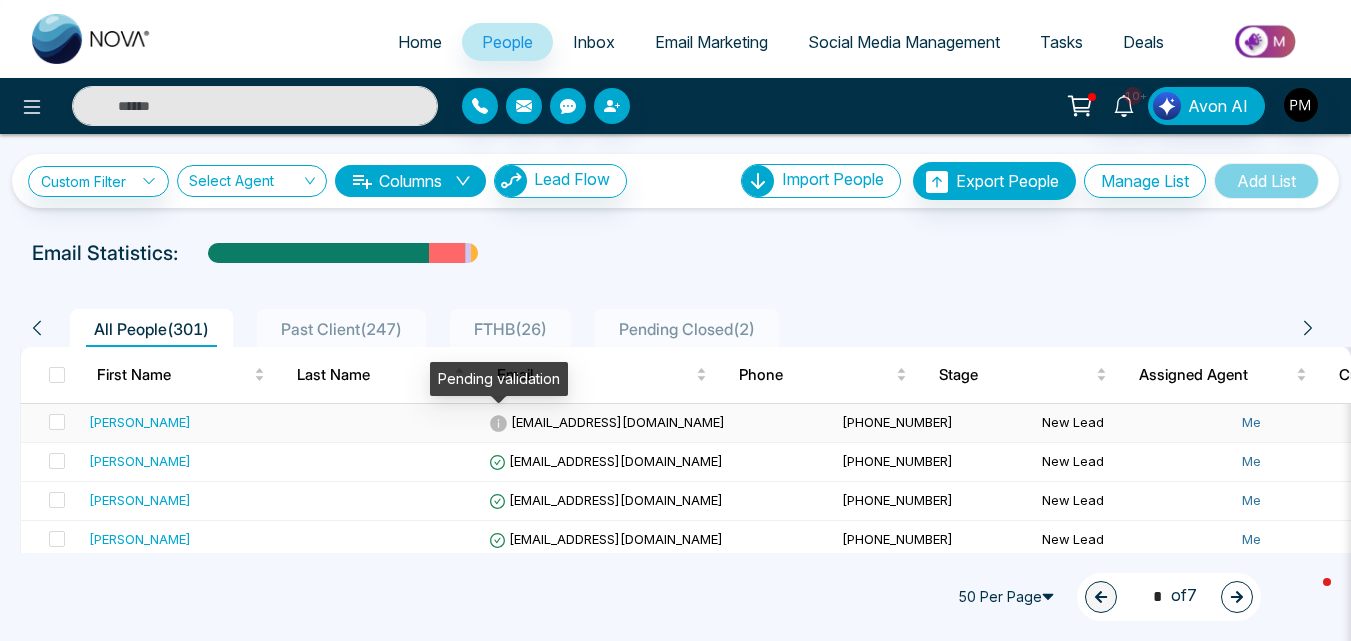 click 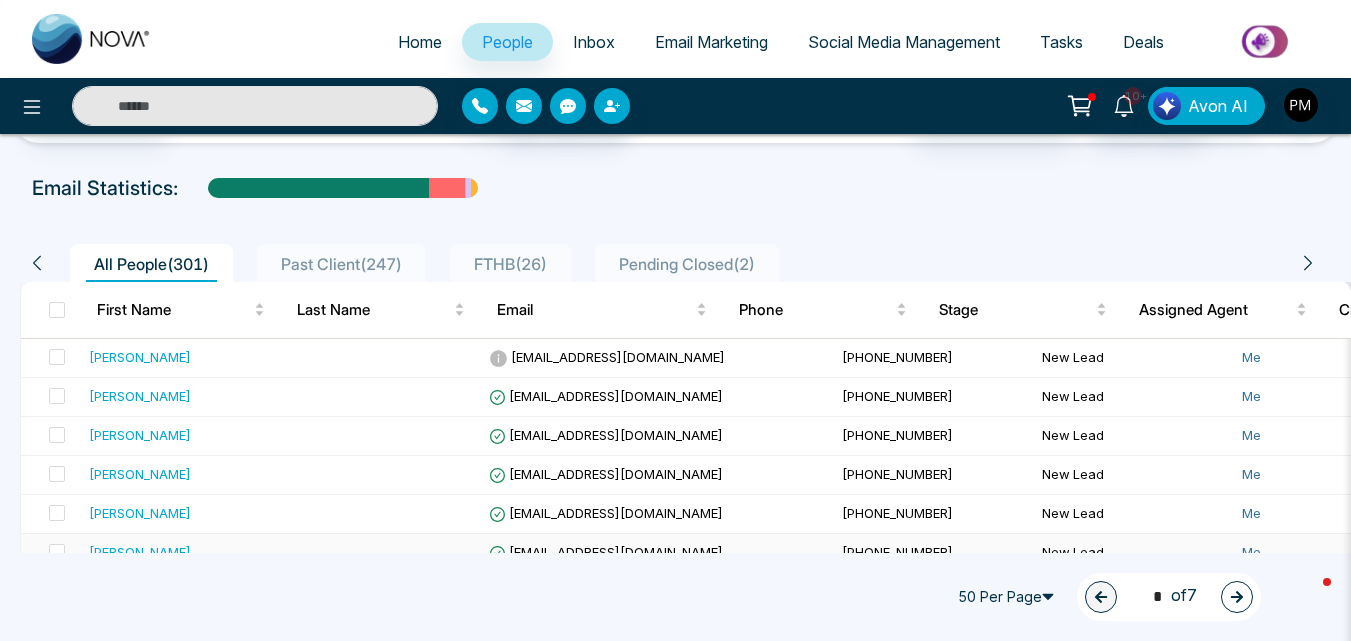 scroll, scrollTop: 62, scrollLeft: 0, axis: vertical 